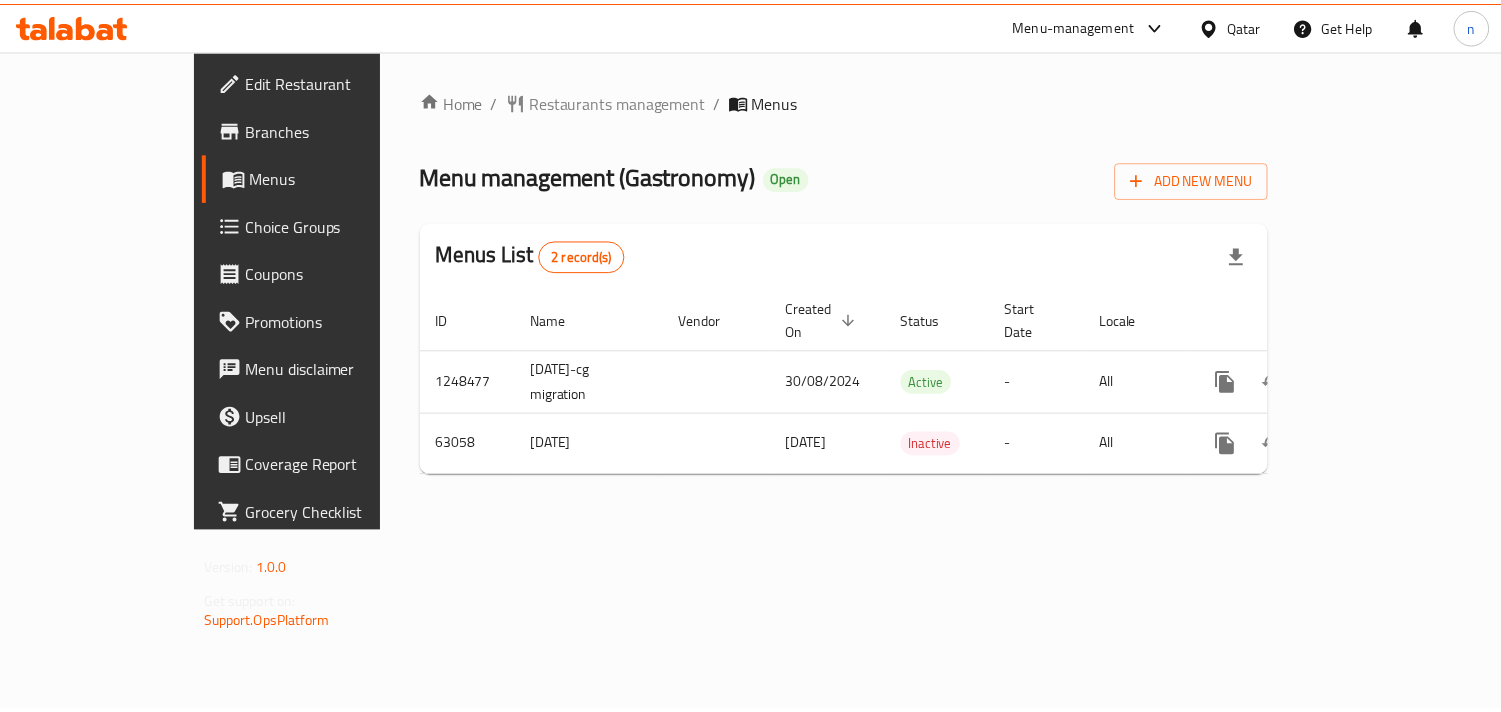 scroll, scrollTop: 0, scrollLeft: 0, axis: both 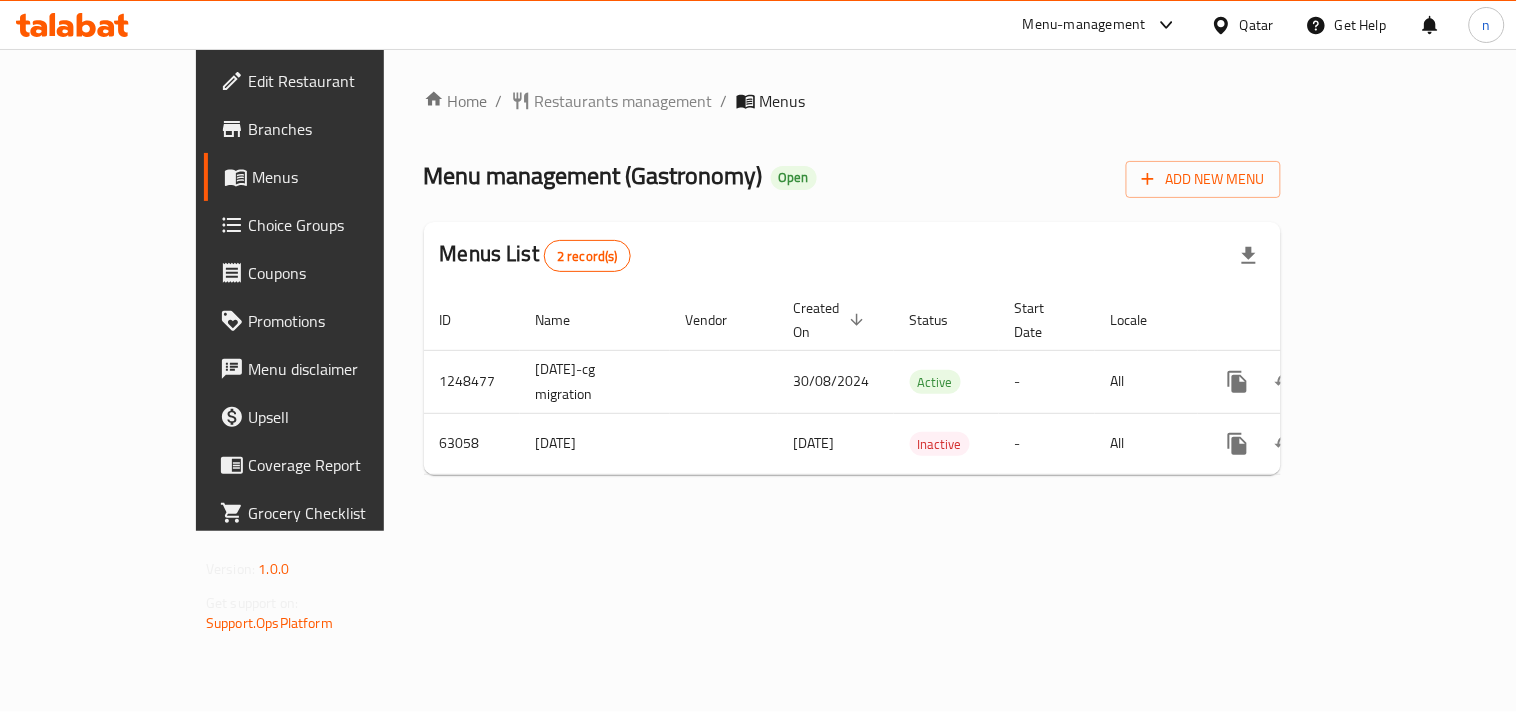 click 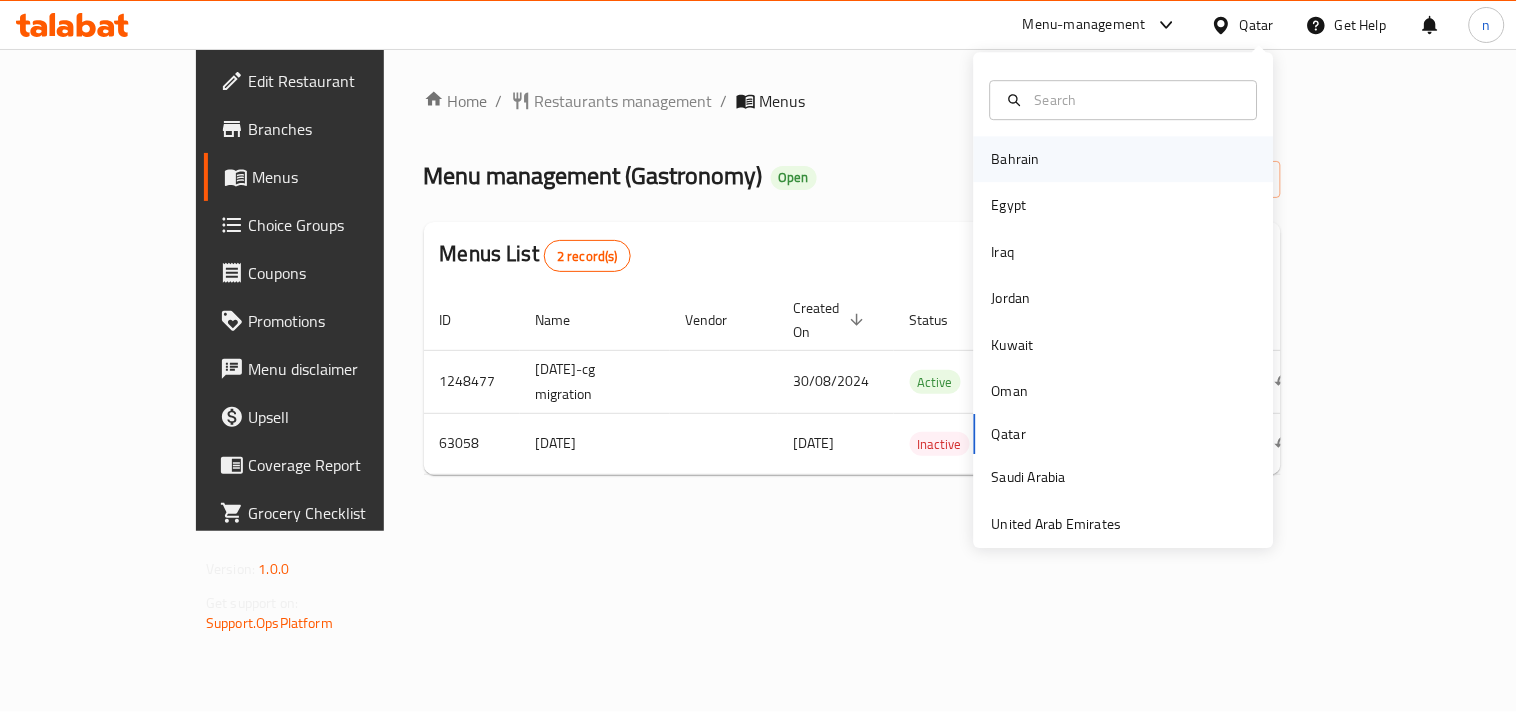 click on "Bahrain" at bounding box center [1016, 159] 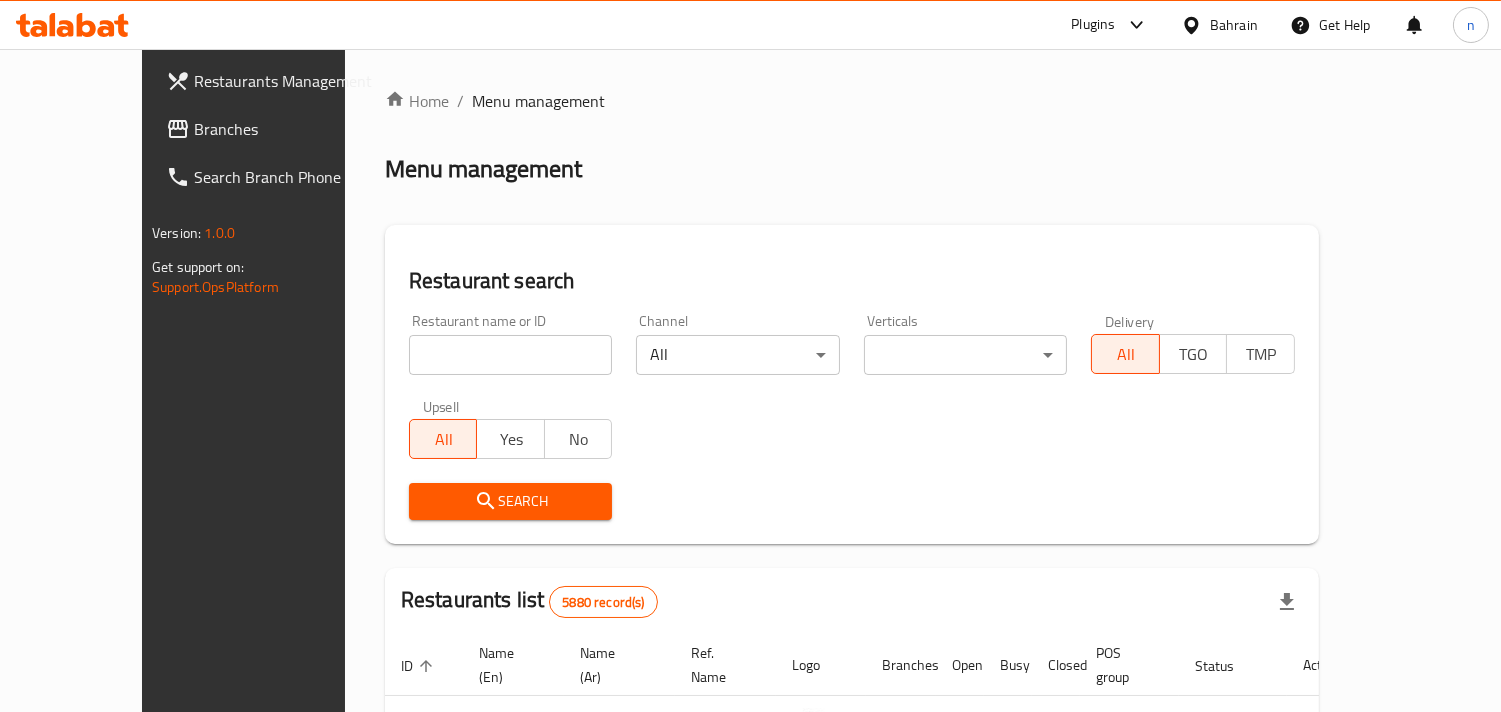click 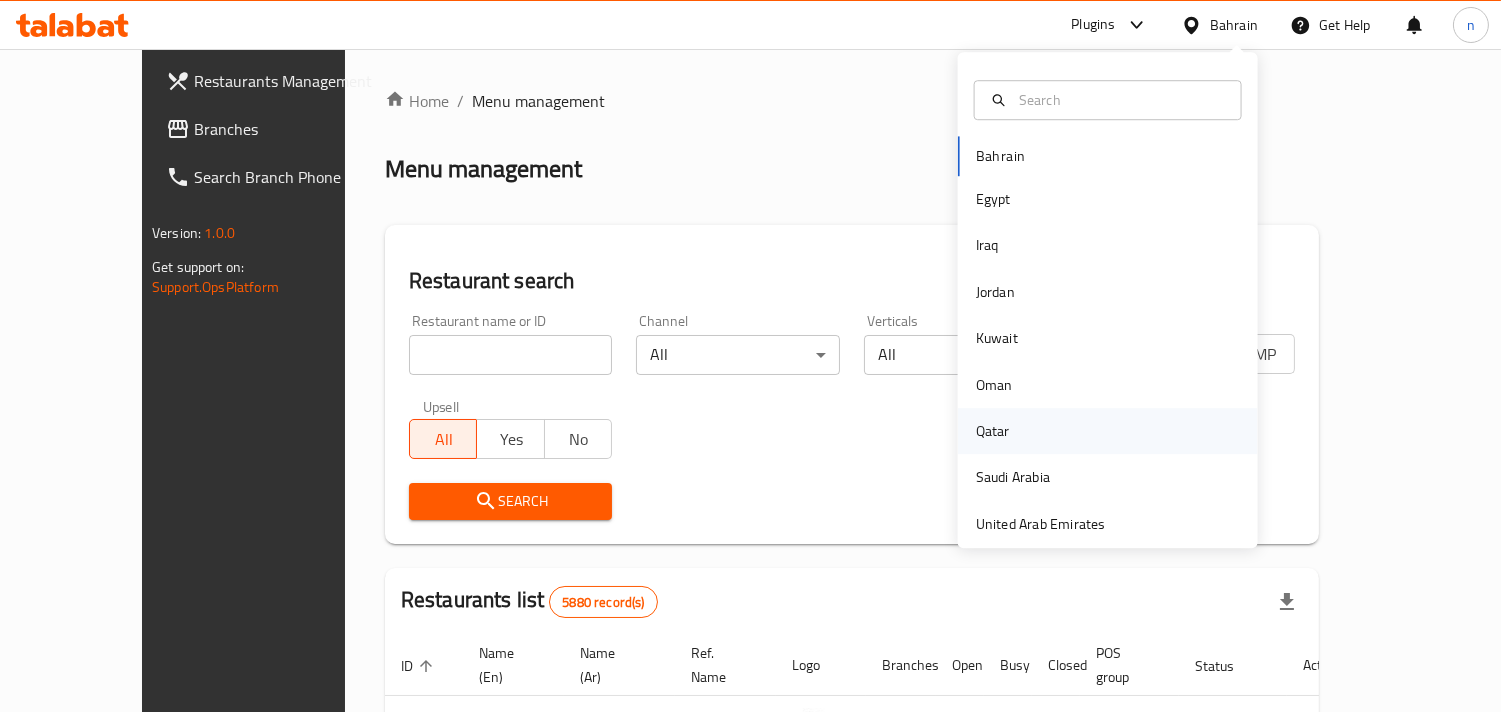 click on "Qatar" at bounding box center (993, 431) 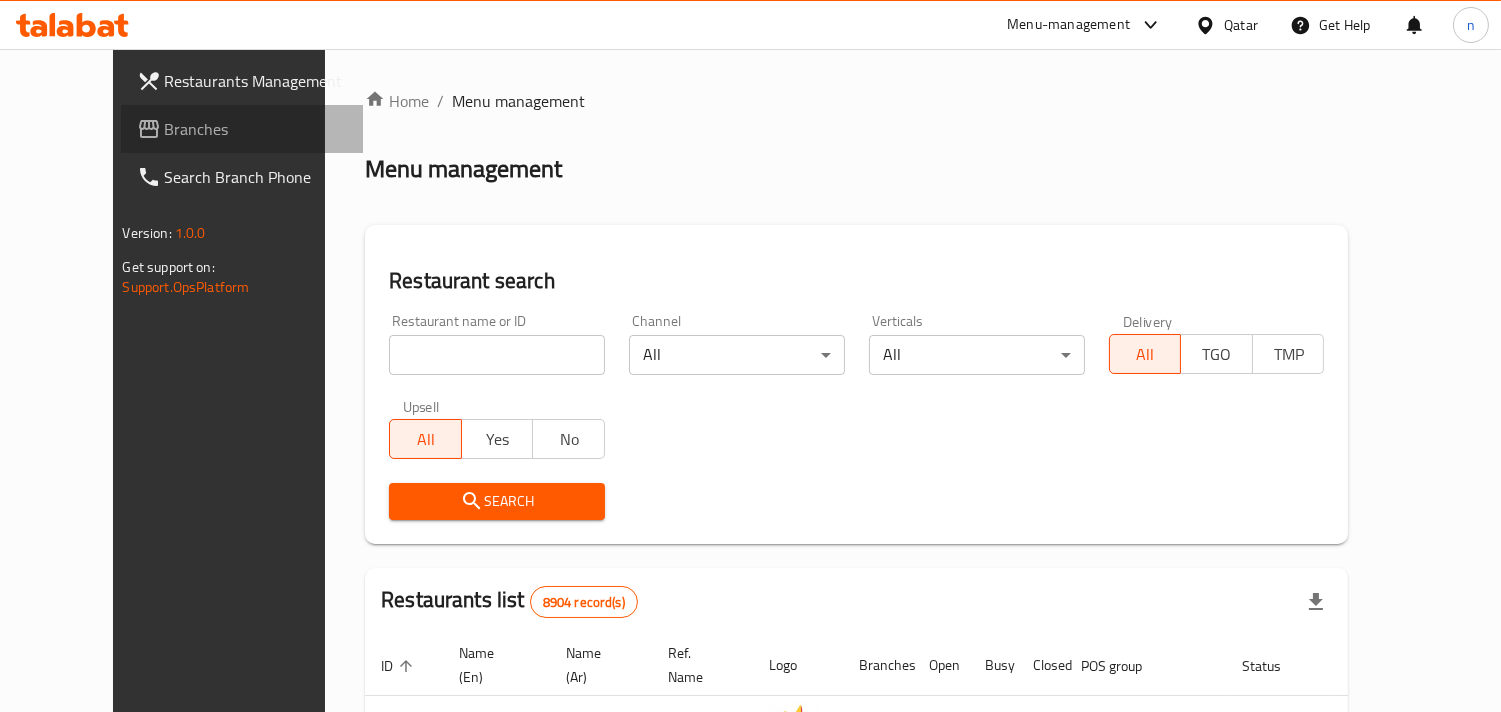 click on "Branches" at bounding box center (256, 129) 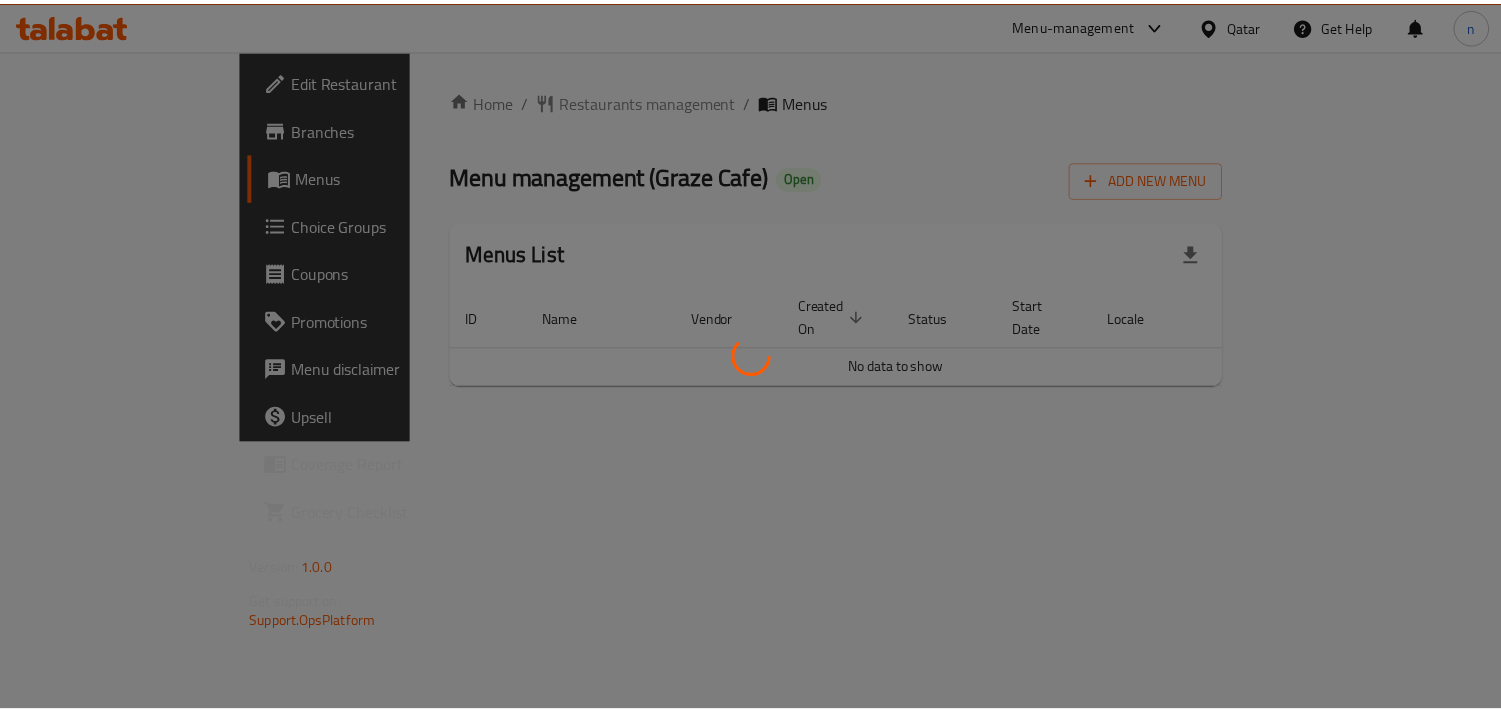 scroll, scrollTop: 0, scrollLeft: 0, axis: both 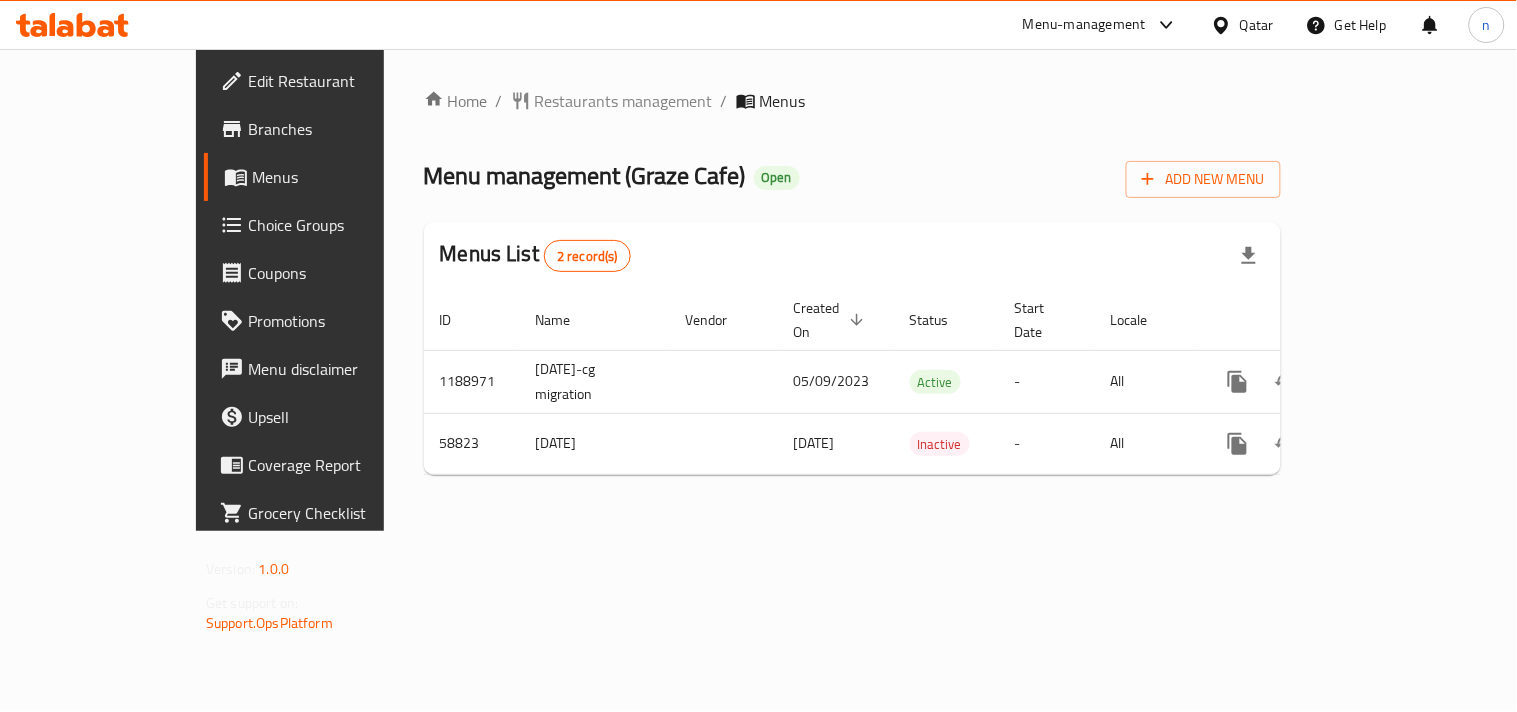 click 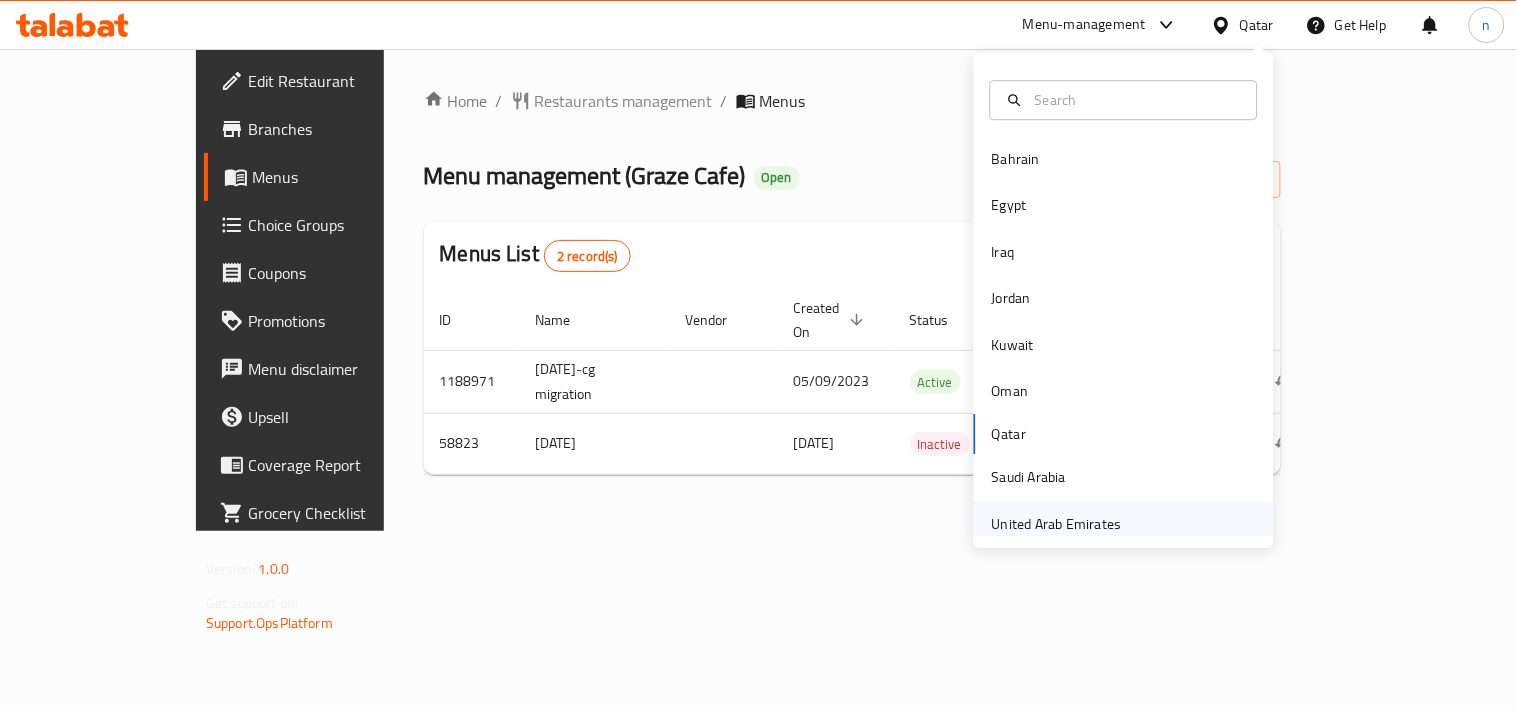 click on "United Arab Emirates" at bounding box center (1057, 524) 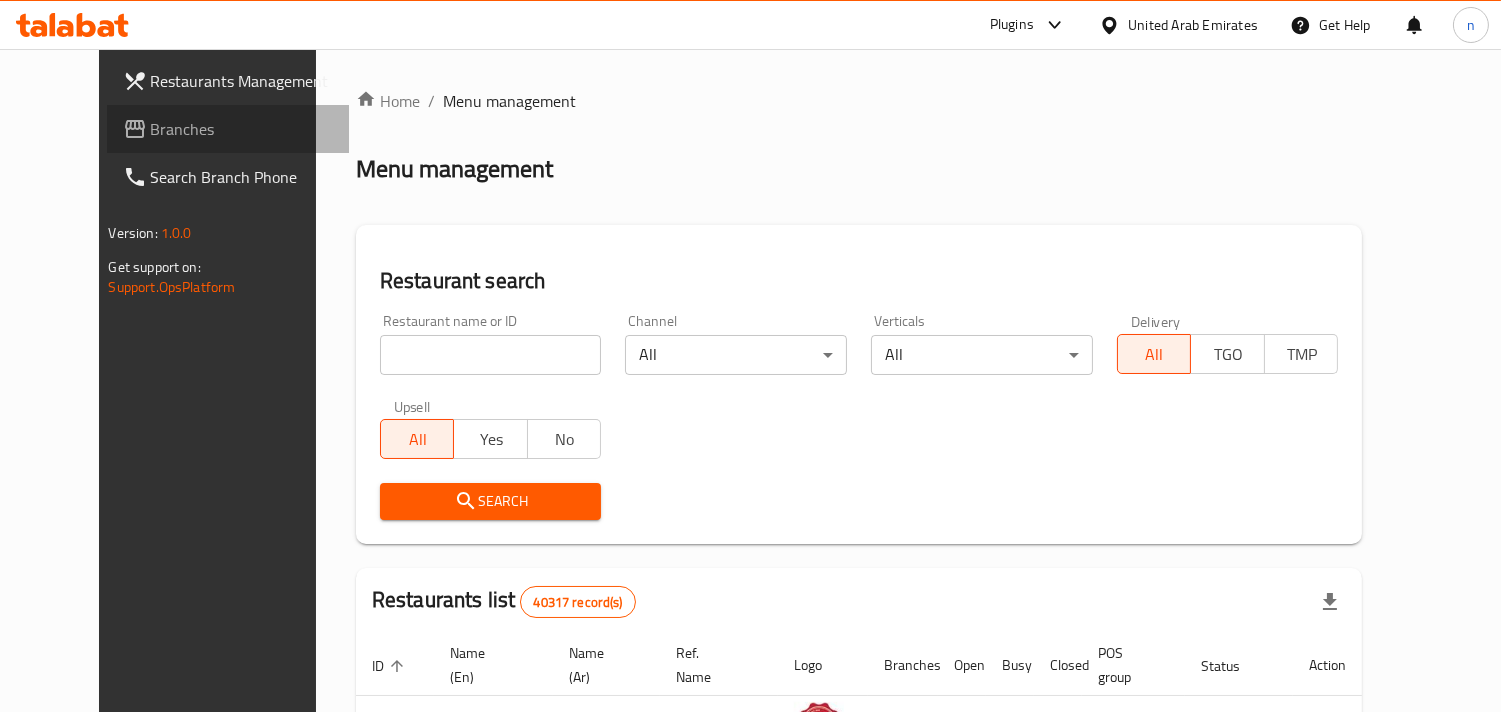 click on "Branches" at bounding box center (242, 129) 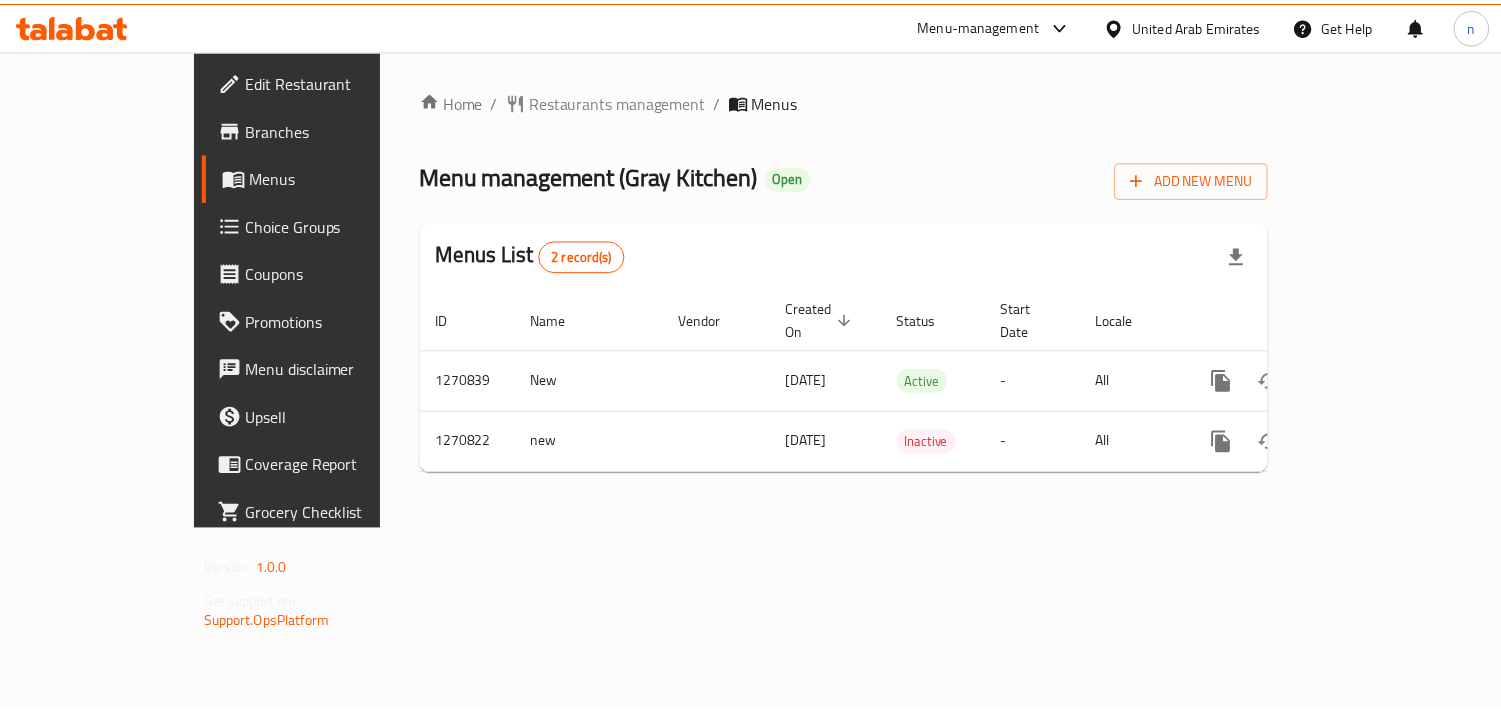 scroll, scrollTop: 0, scrollLeft: 0, axis: both 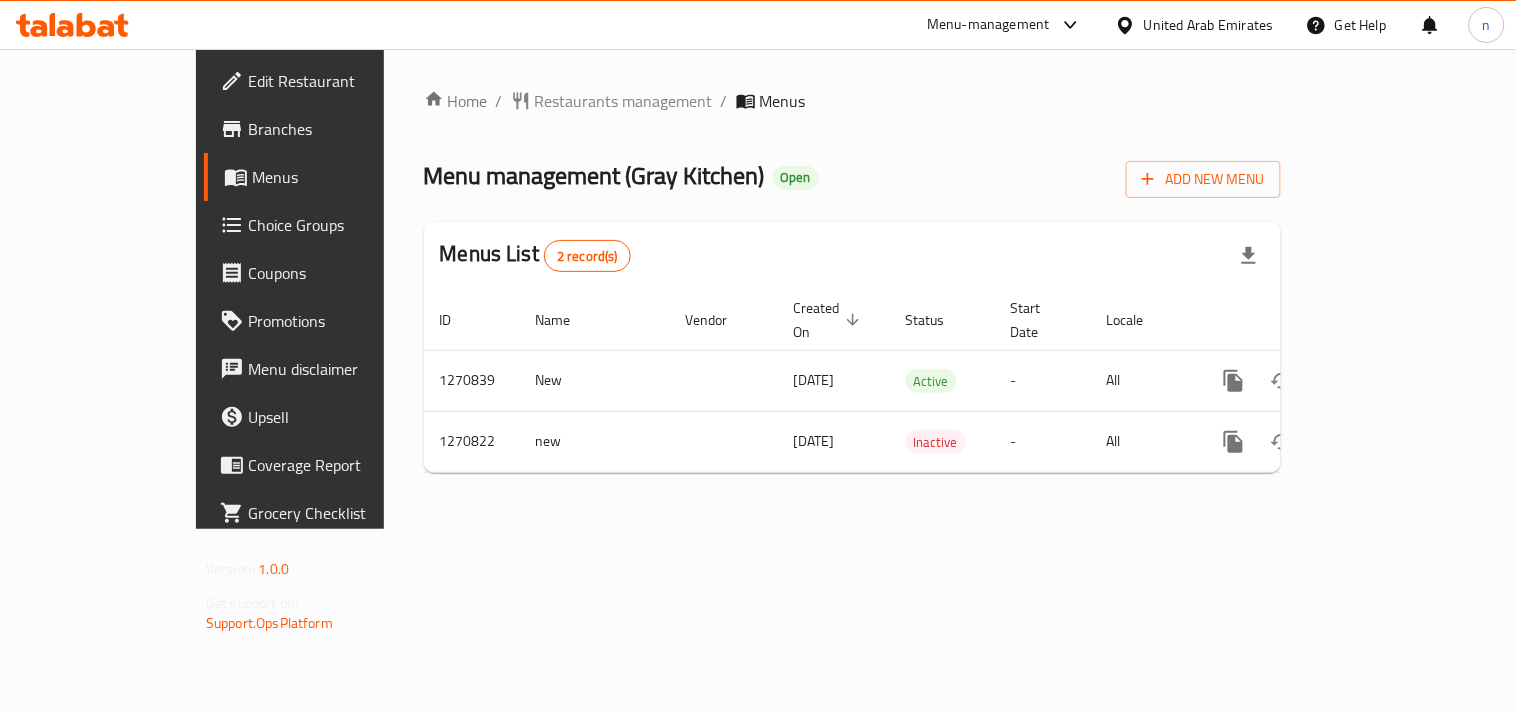 click on "United Arab Emirates" at bounding box center [1209, 25] 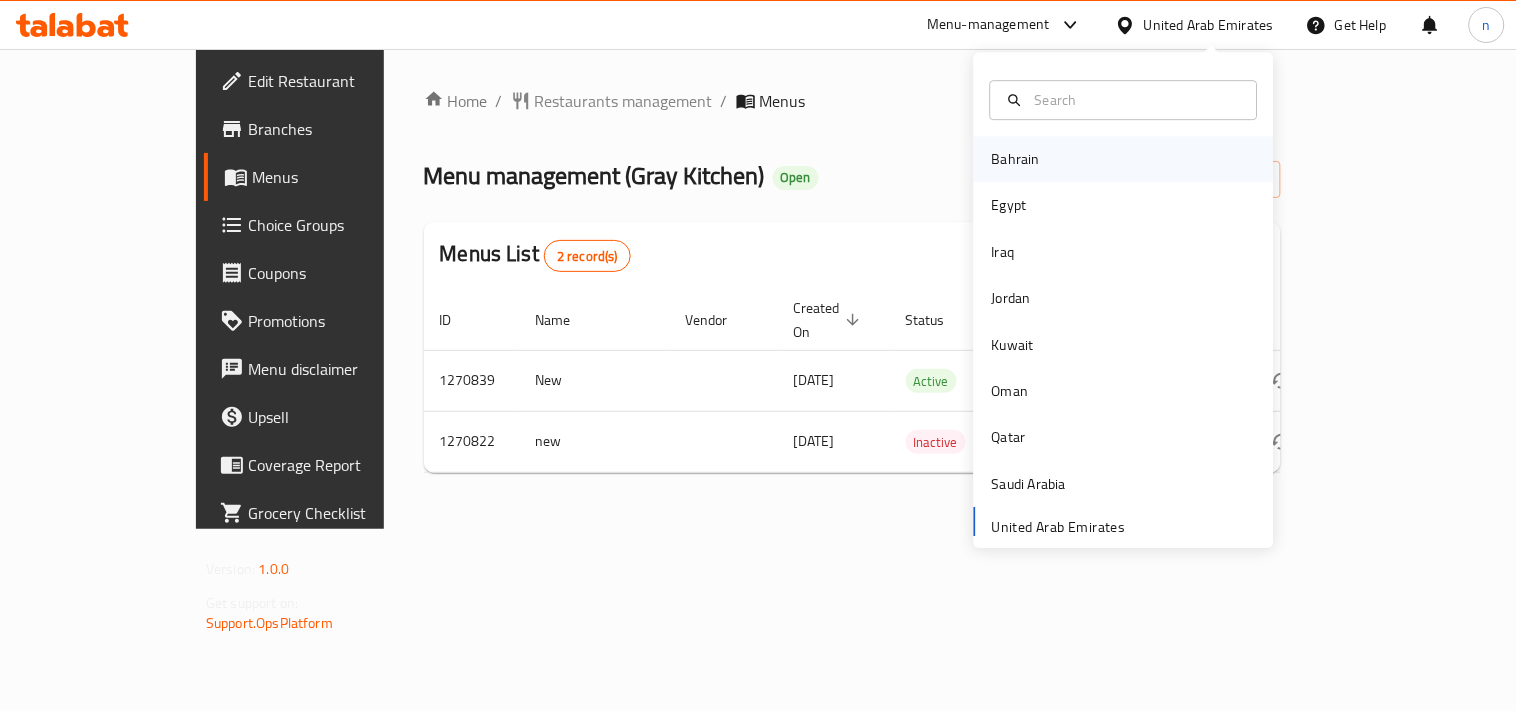 click on "Bahrain" at bounding box center [1016, 159] 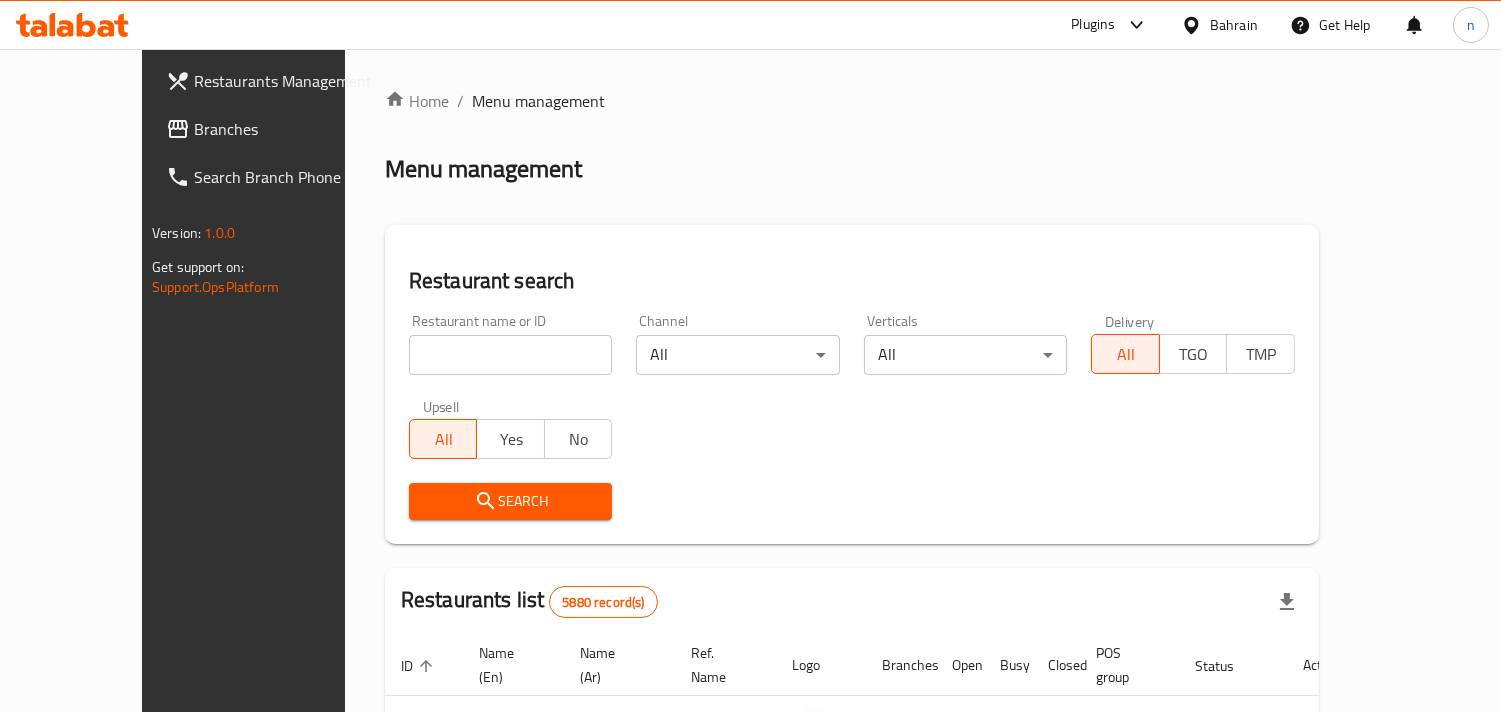 click 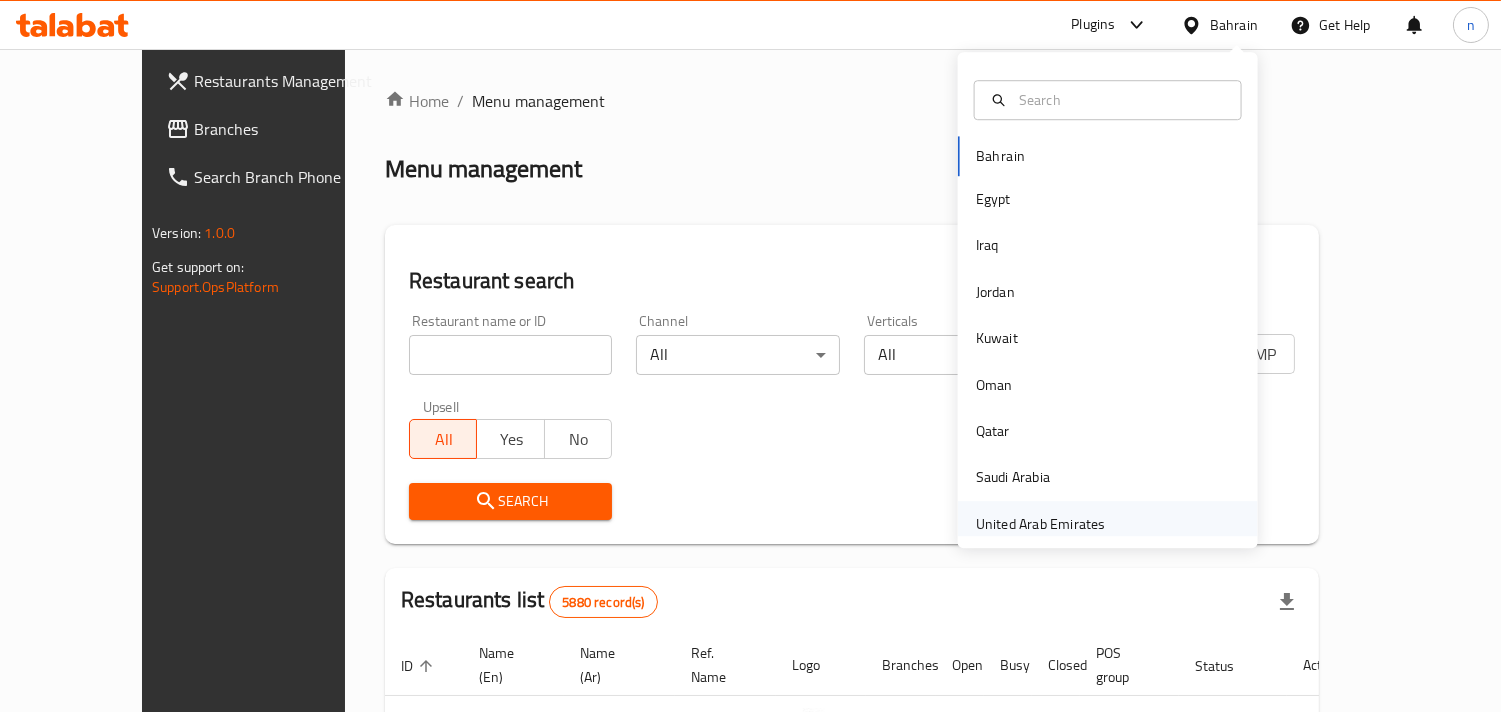 click on "United Arab Emirates" at bounding box center [1041, 524] 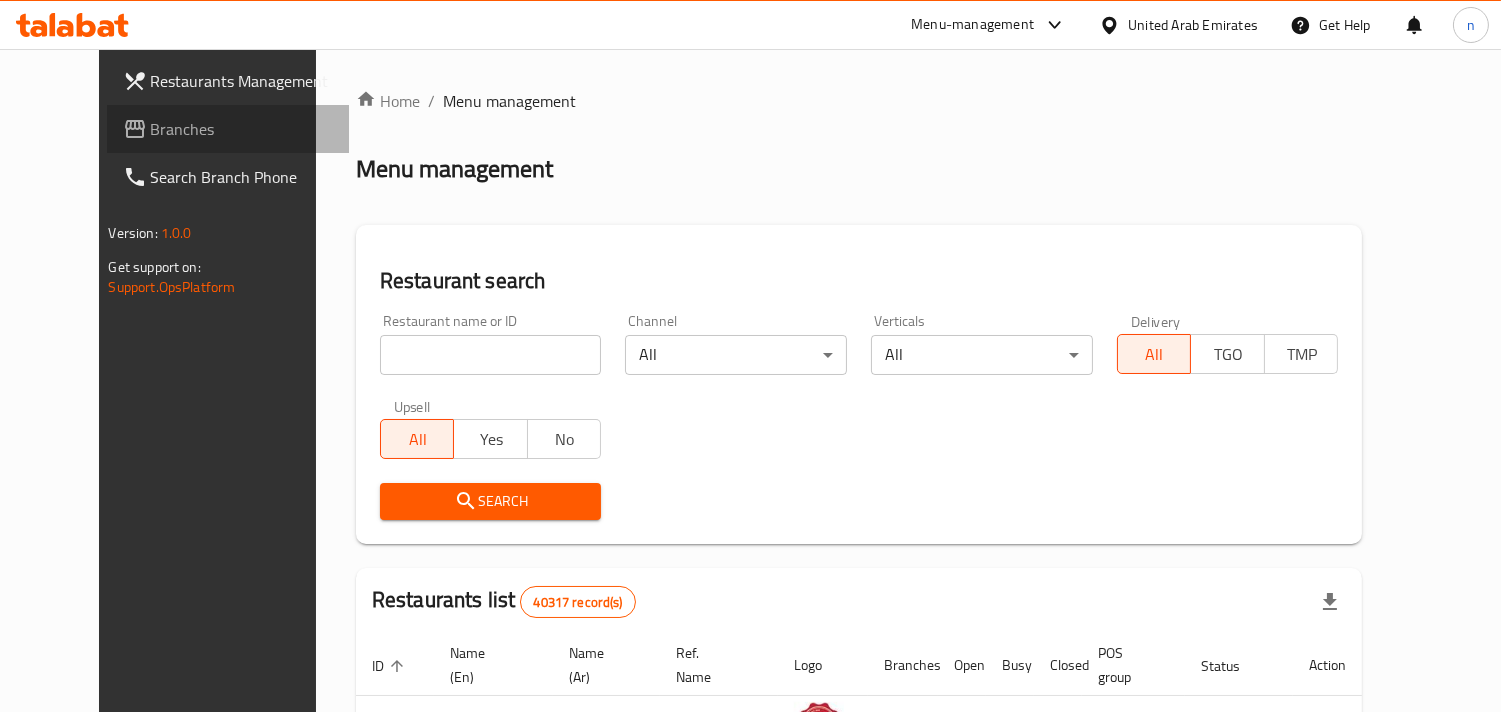 click on "Branches" at bounding box center [228, 129] 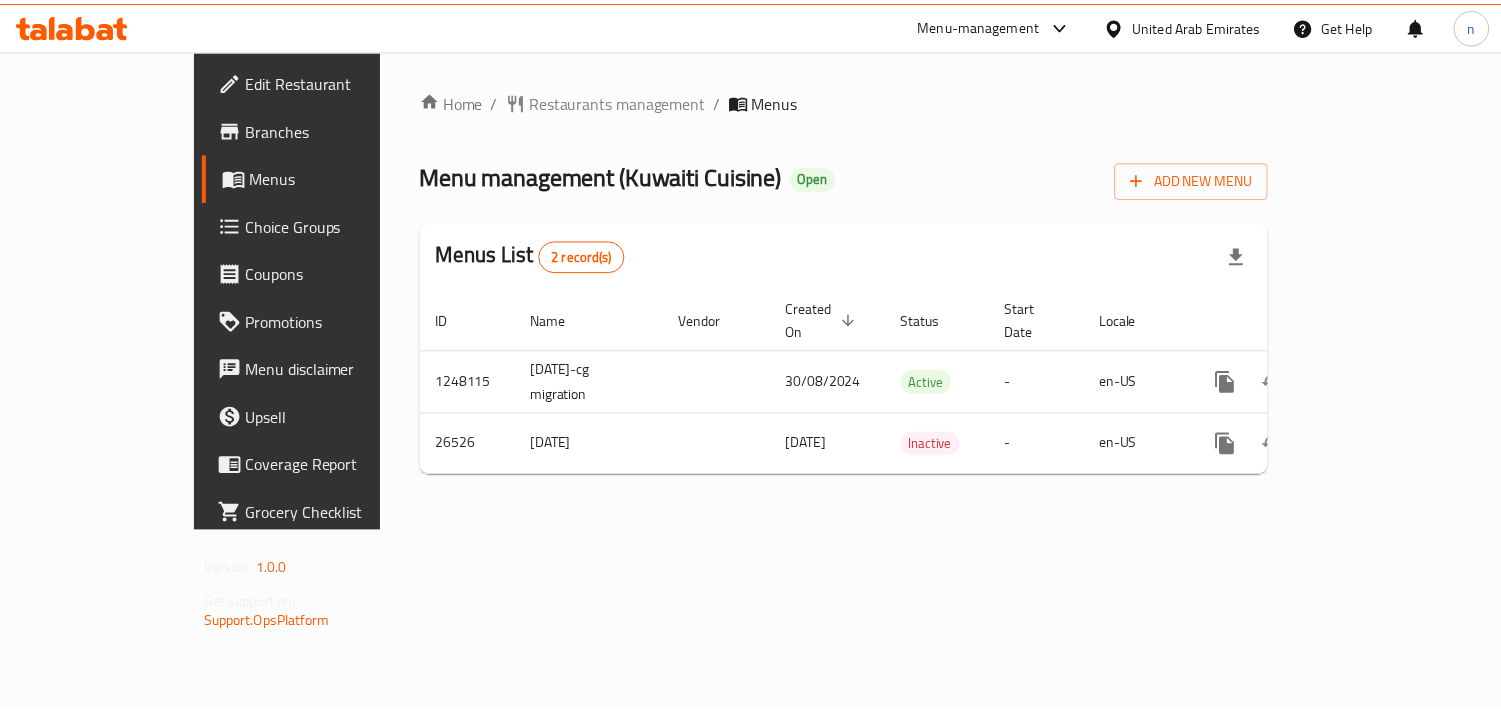scroll, scrollTop: 0, scrollLeft: 0, axis: both 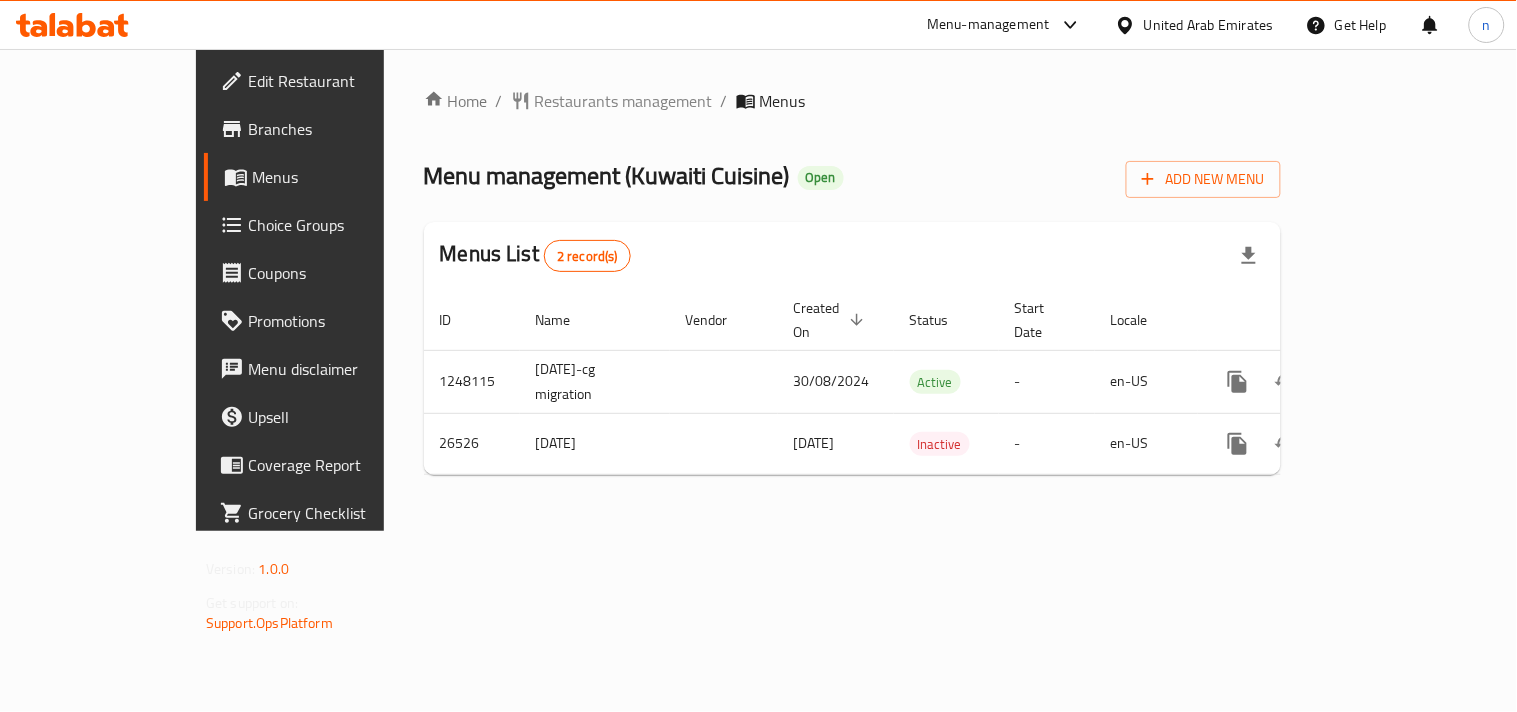 click on "United Arab Emirates" at bounding box center (1209, 25) 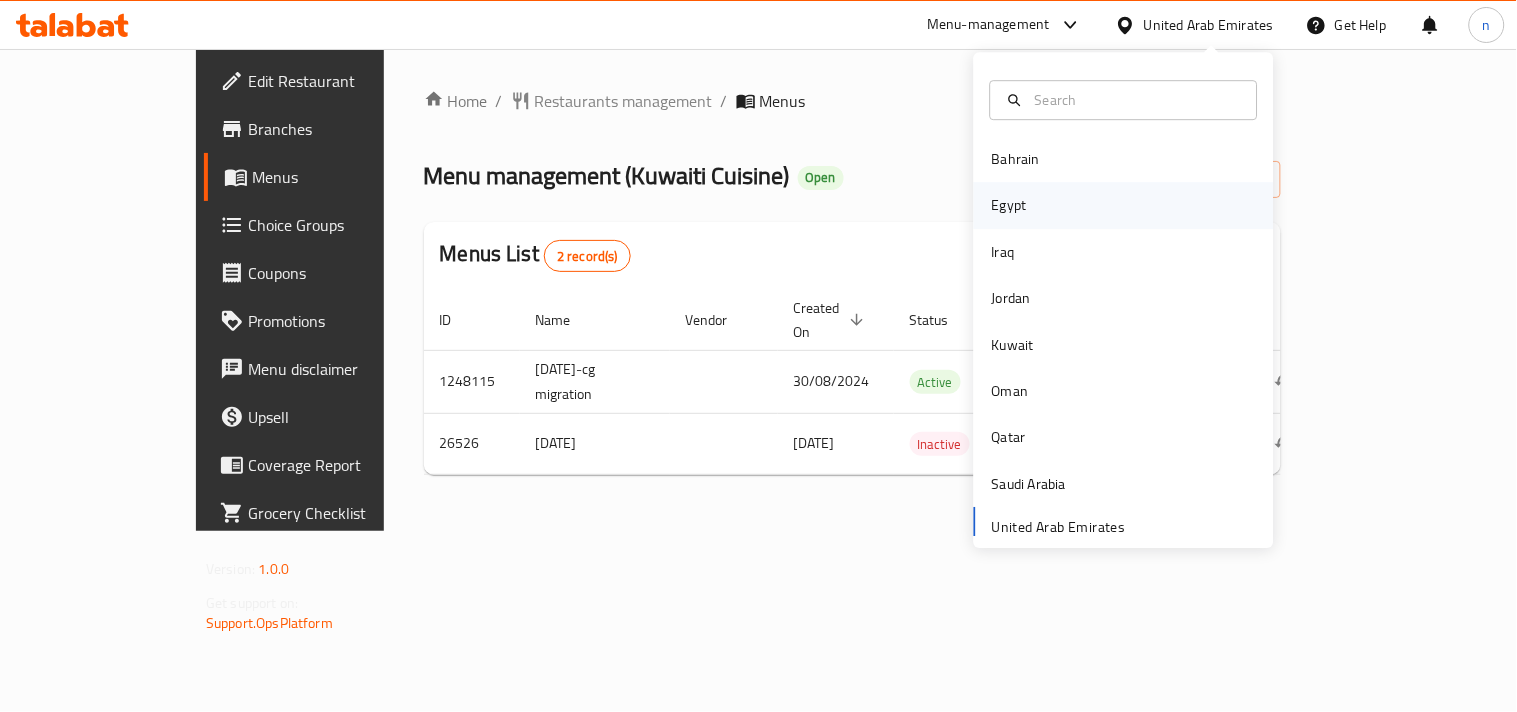 click on "Egypt" at bounding box center (1009, 206) 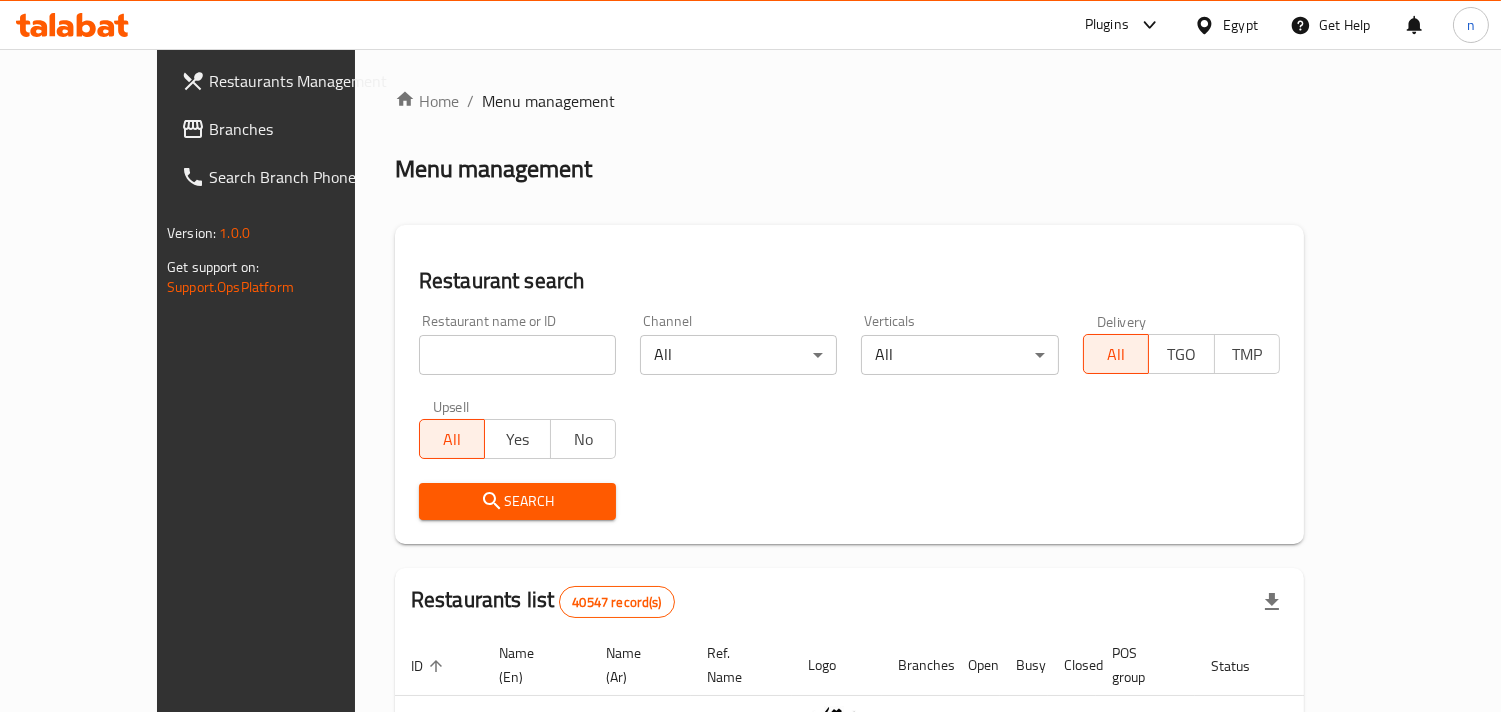 click 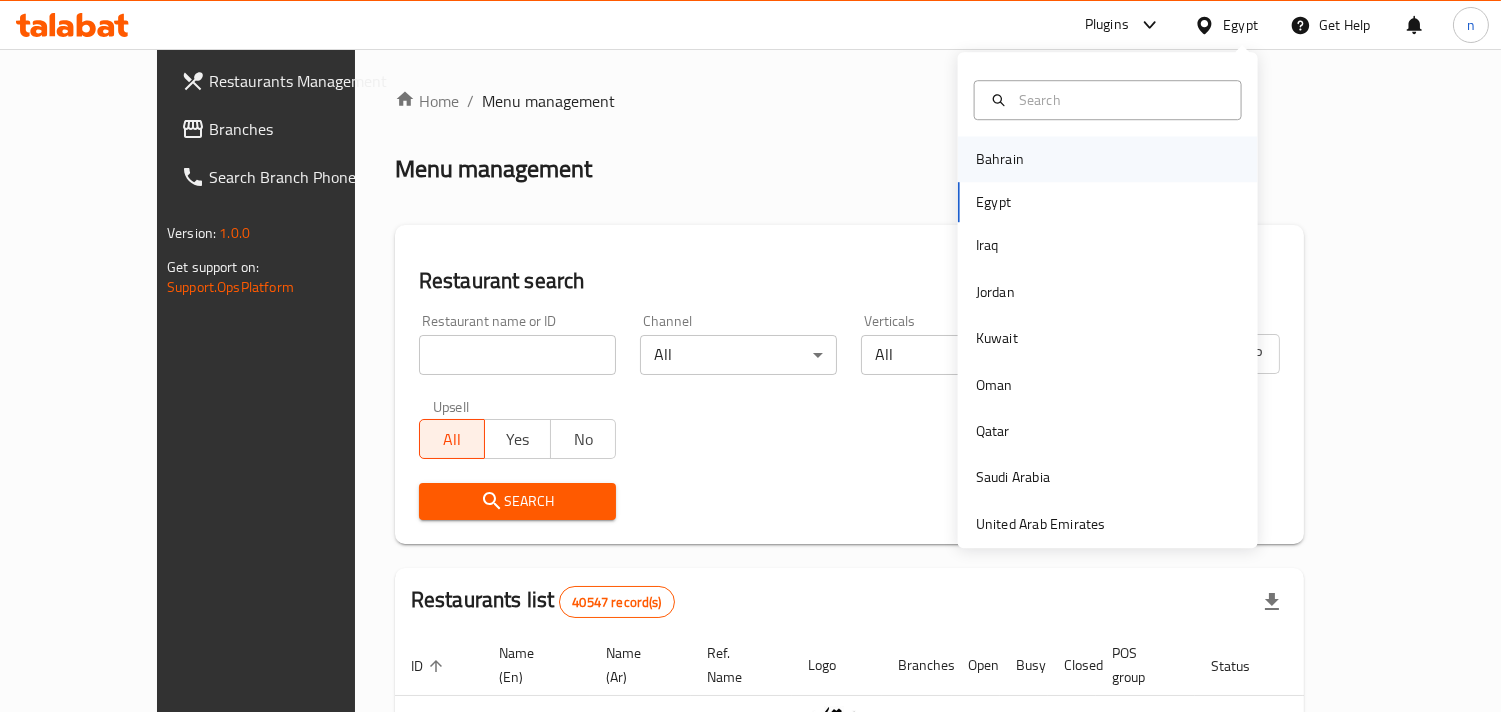 click on "Bahrain" at bounding box center (1000, 159) 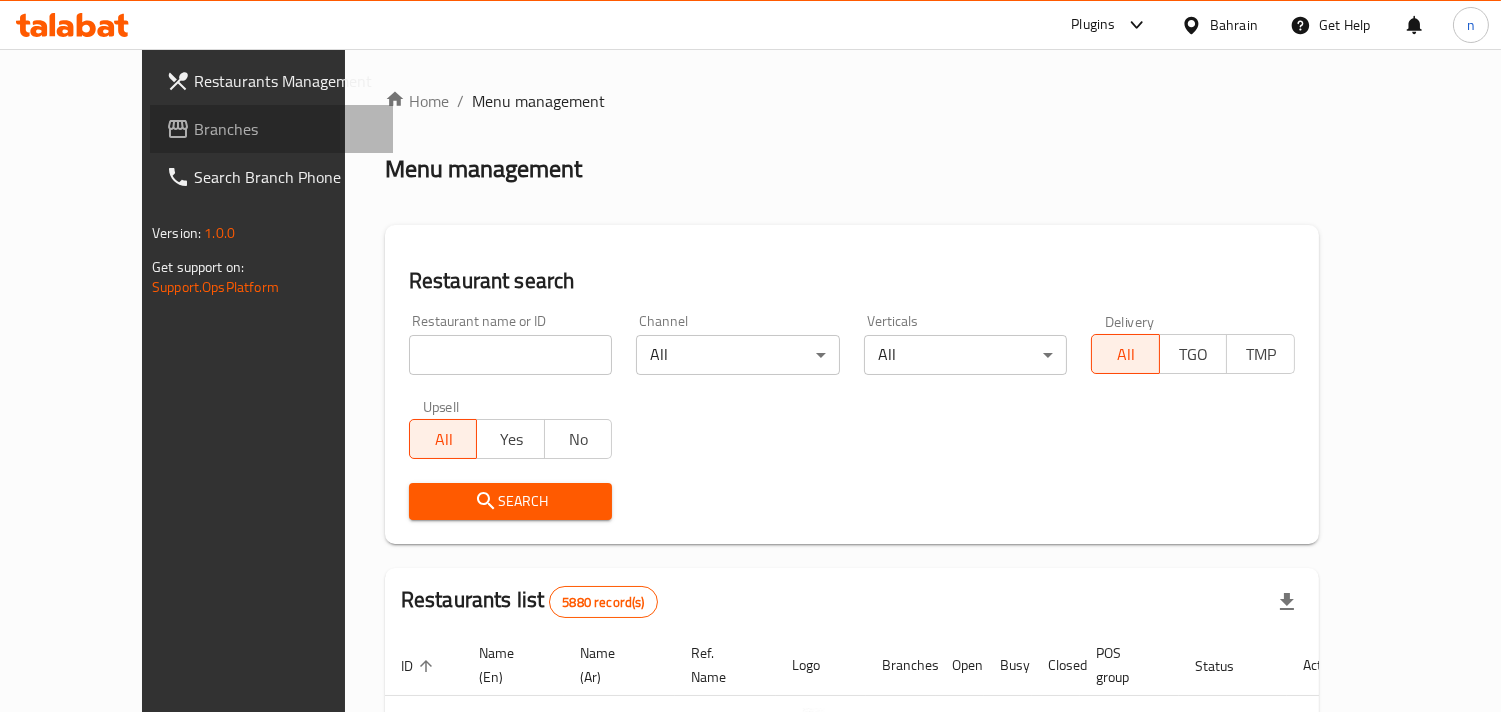 click on "Branches" at bounding box center (285, 129) 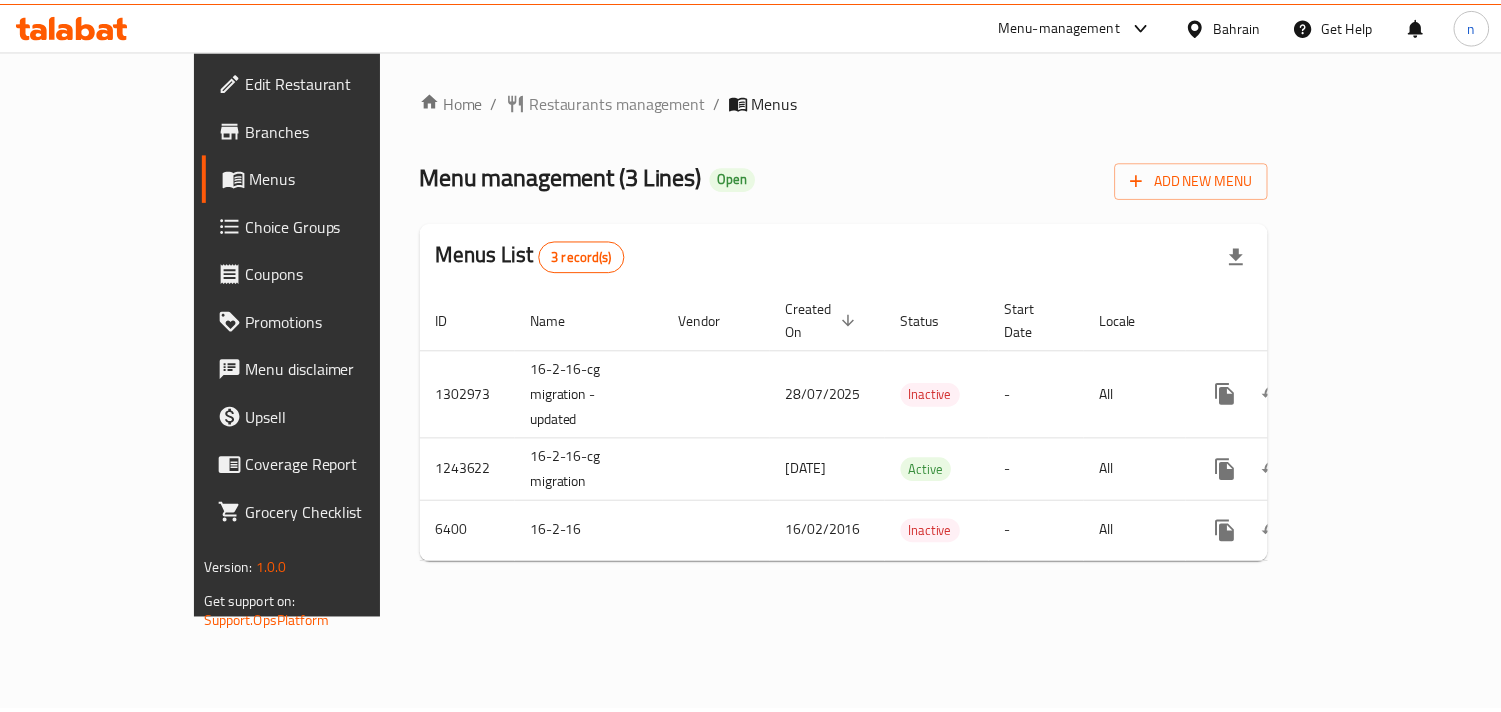 scroll, scrollTop: 0, scrollLeft: 0, axis: both 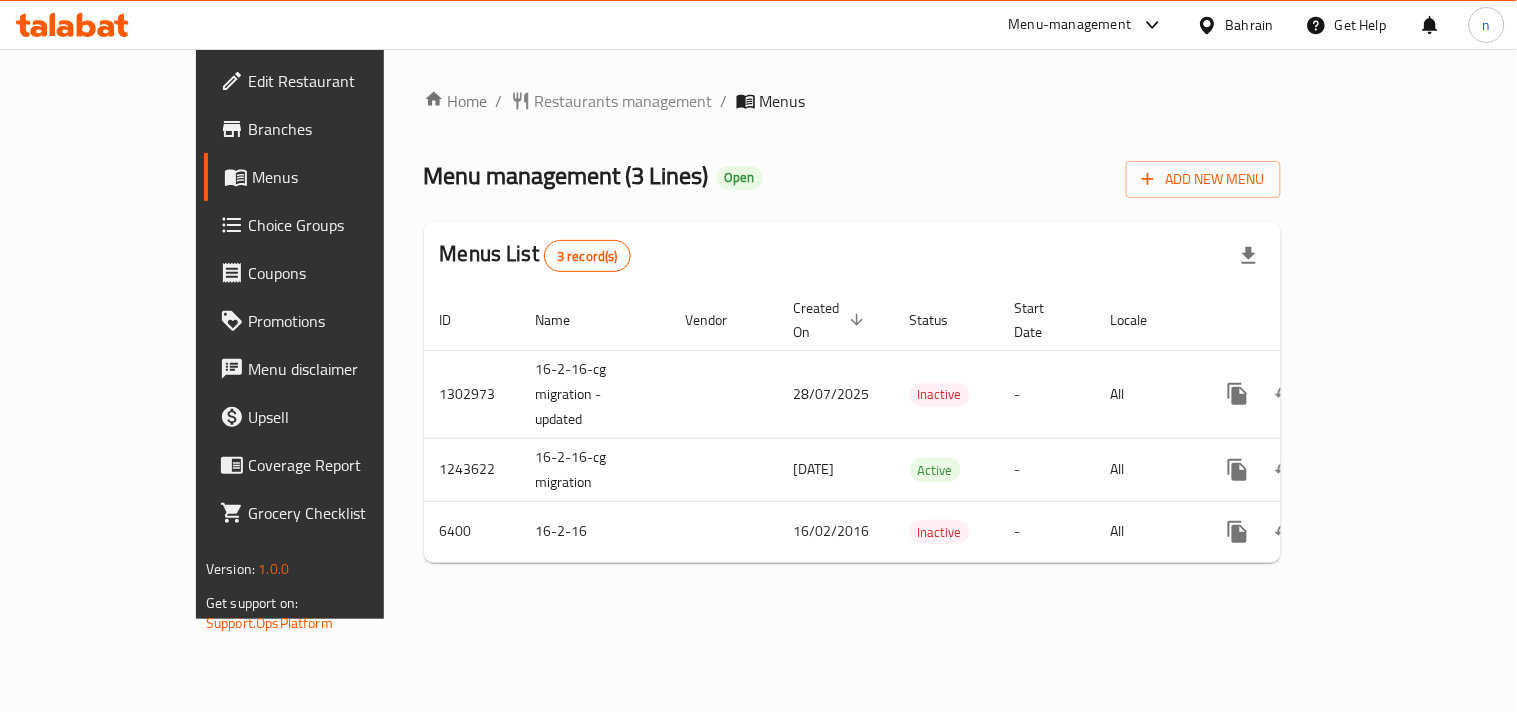 click on "Bahrain" at bounding box center [1235, 25] 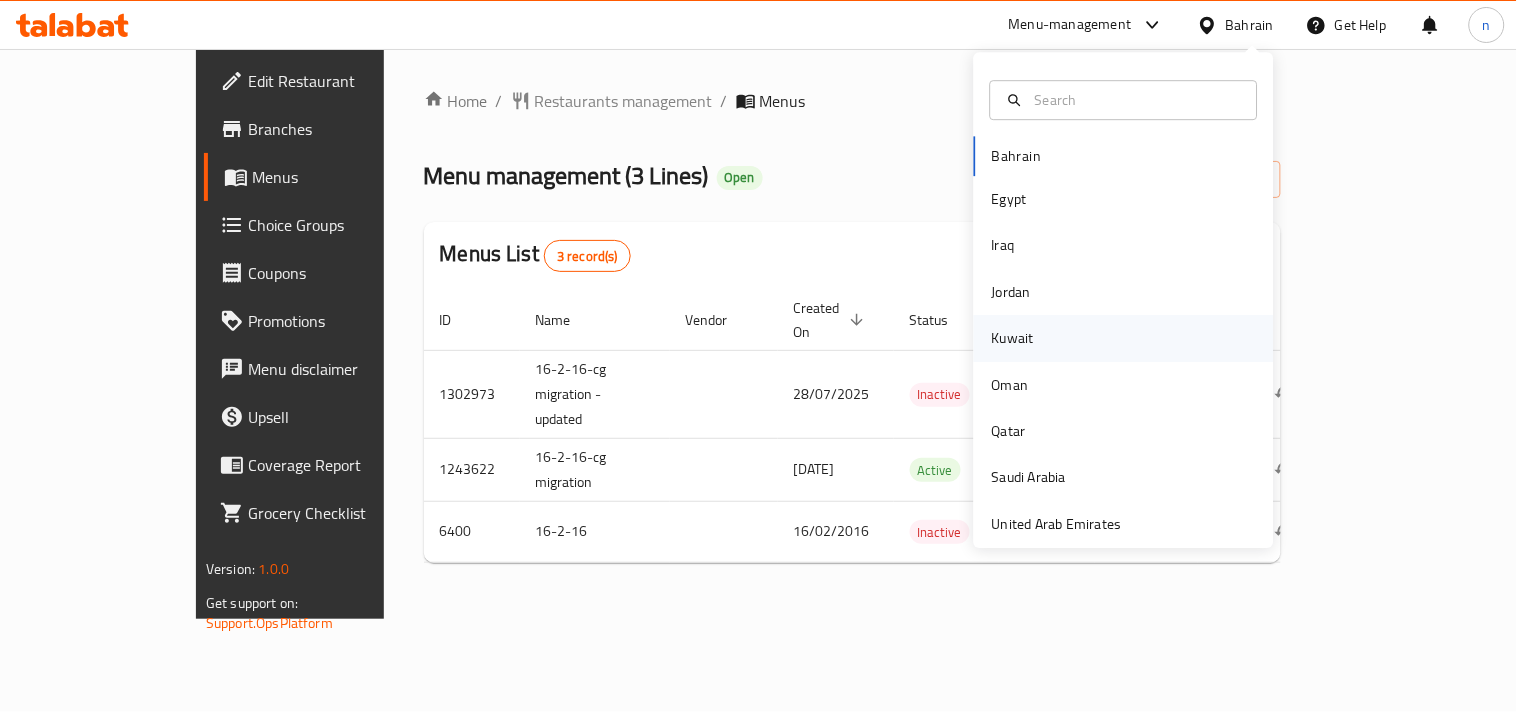 click on "Kuwait" at bounding box center [1013, 338] 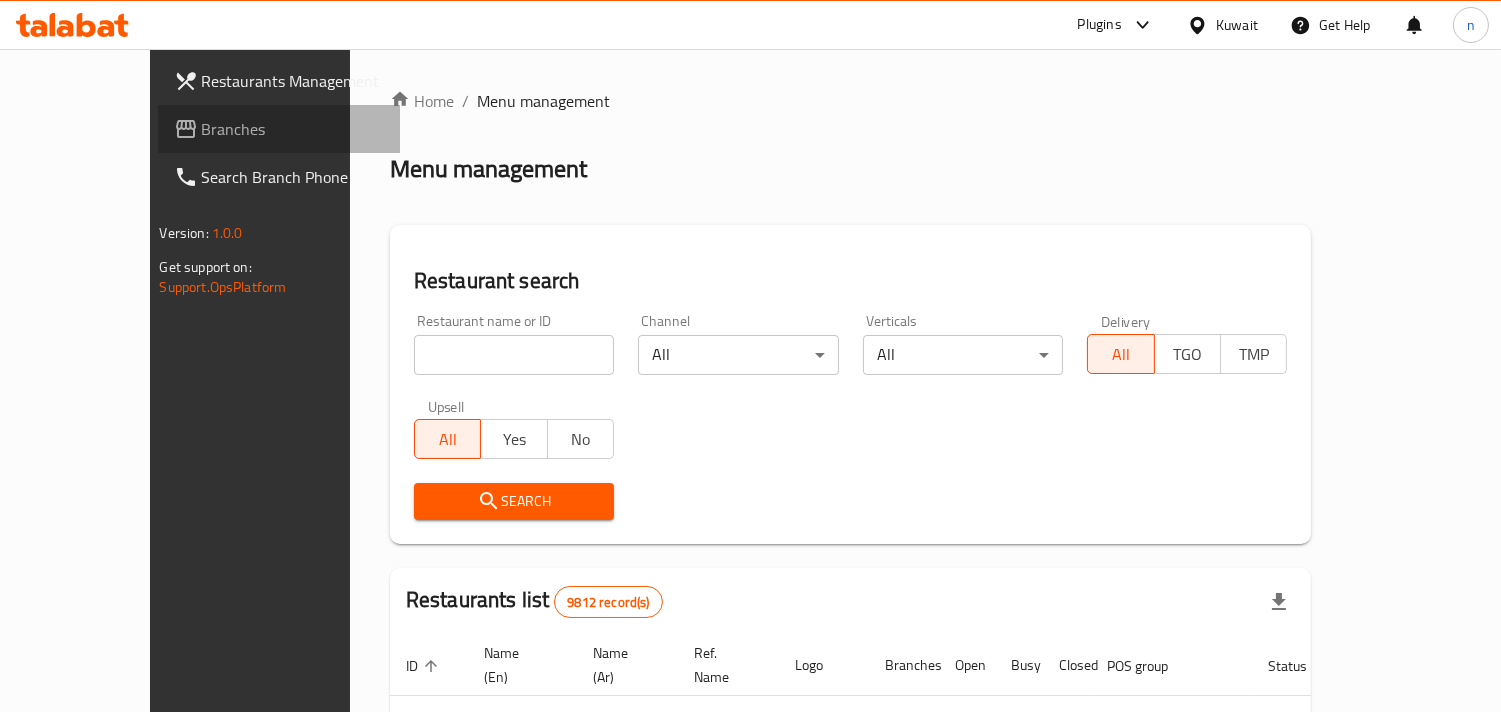 click on "Branches" at bounding box center [293, 129] 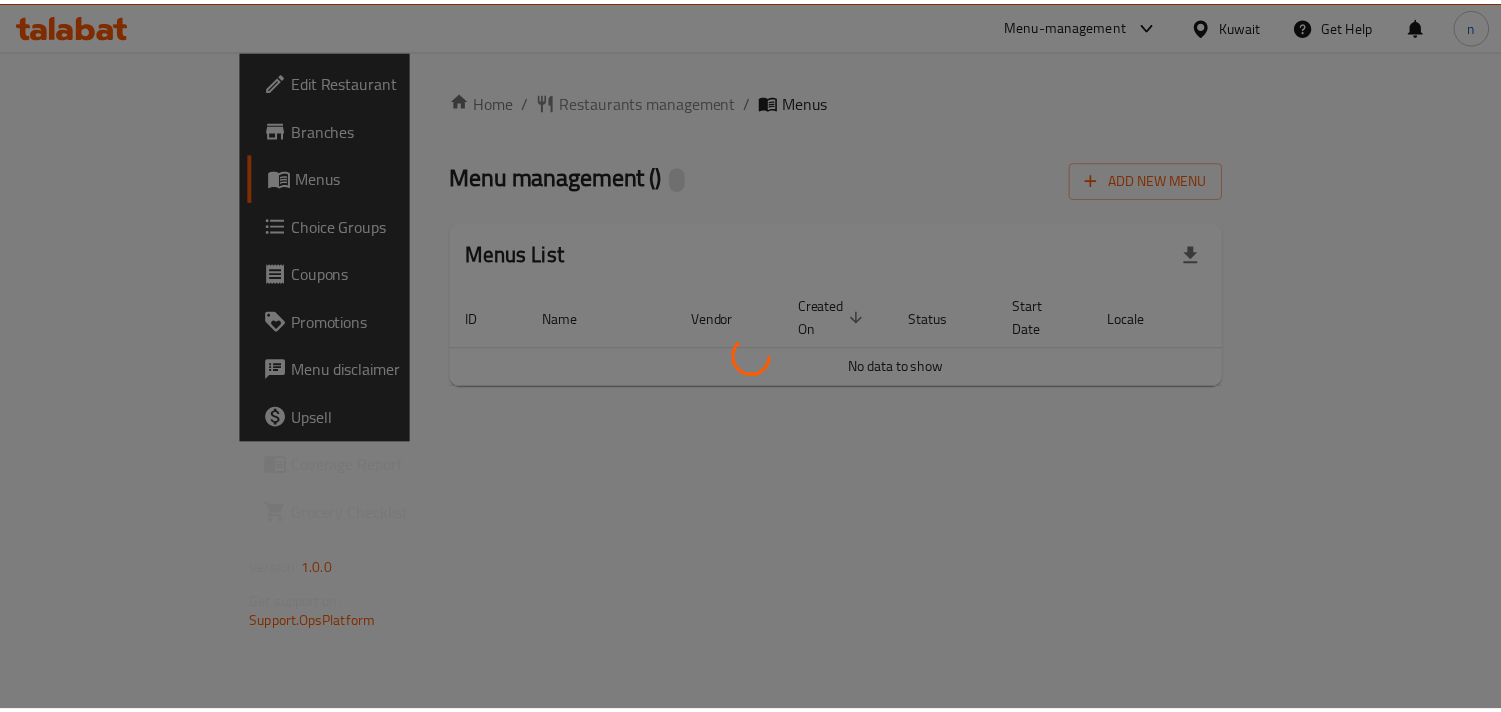 scroll, scrollTop: 0, scrollLeft: 0, axis: both 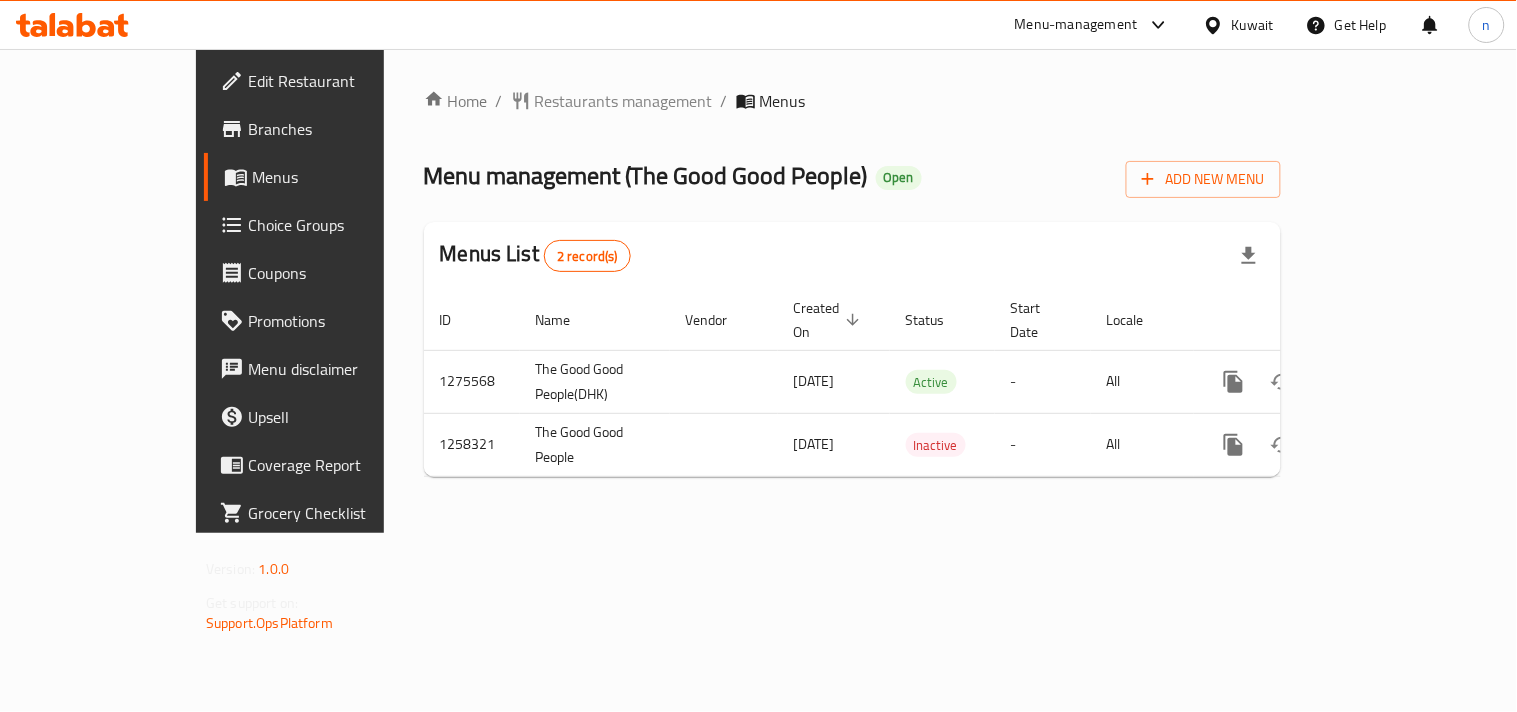 click 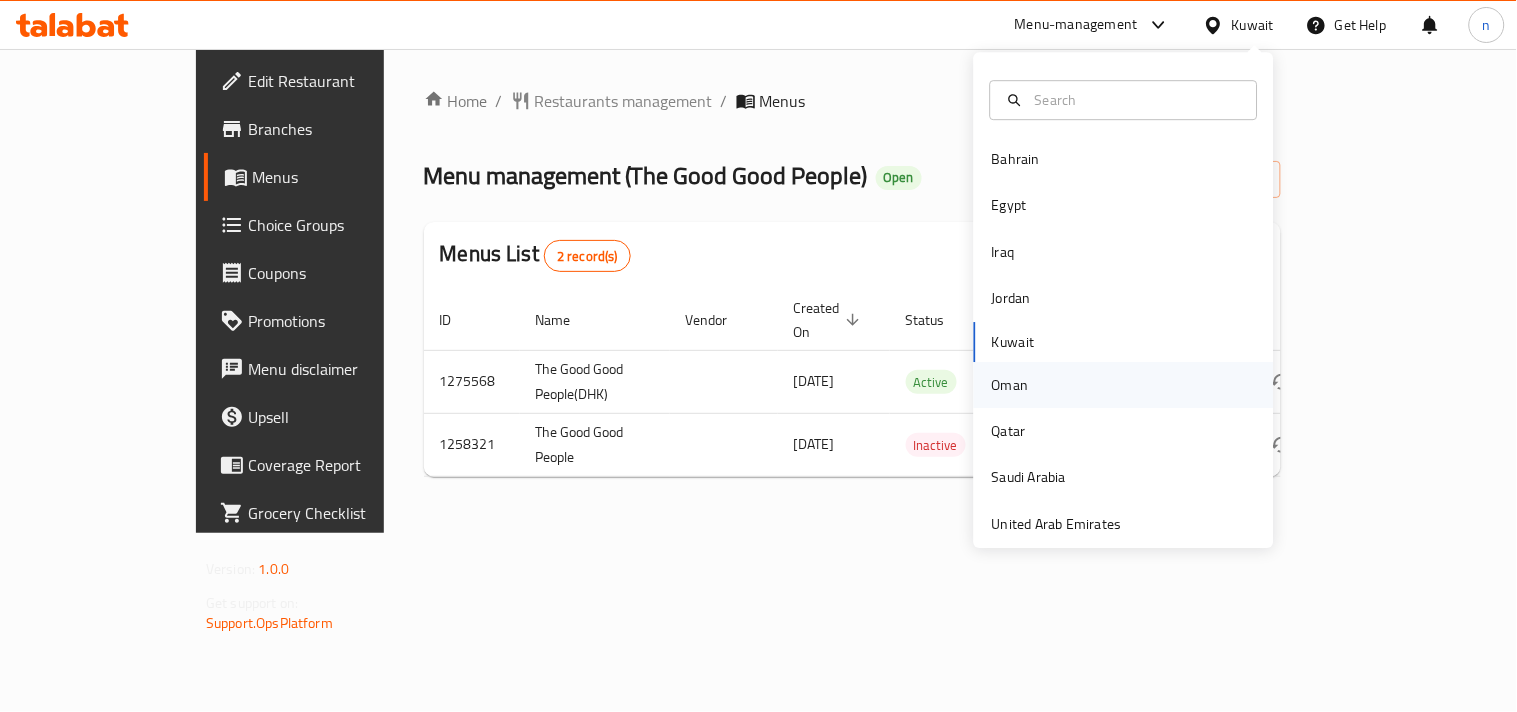 click on "Oman" at bounding box center (1010, 385) 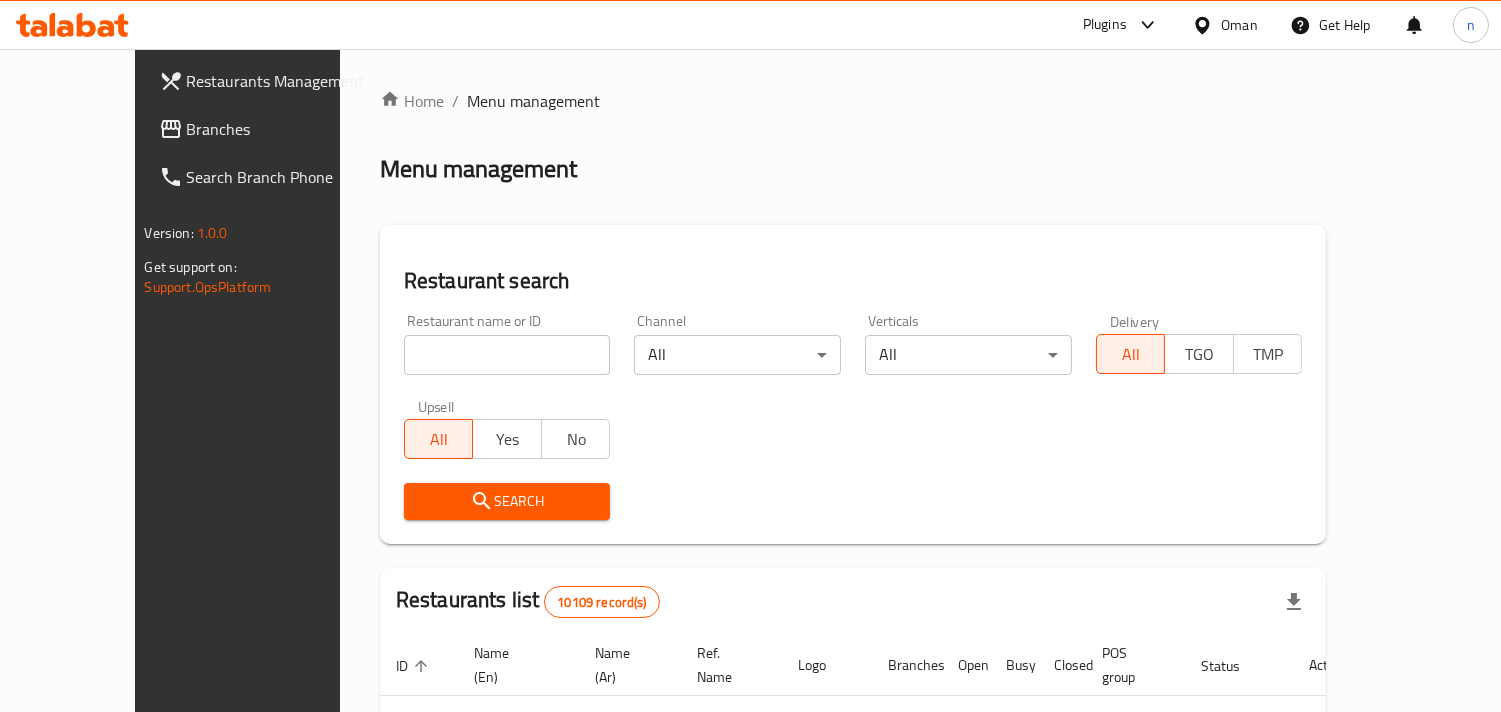 click on "Branches" at bounding box center (264, 129) 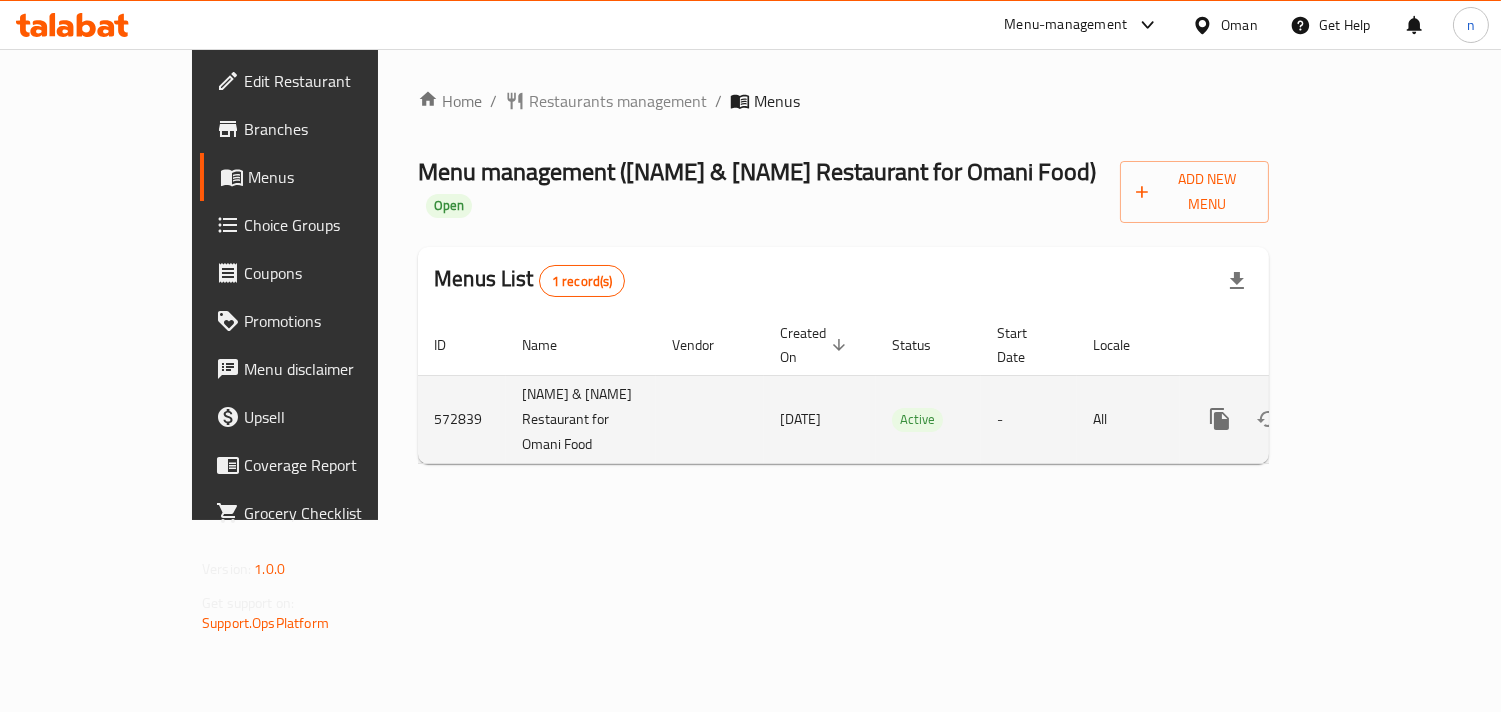 scroll, scrollTop: 110, scrollLeft: 0, axis: vertical 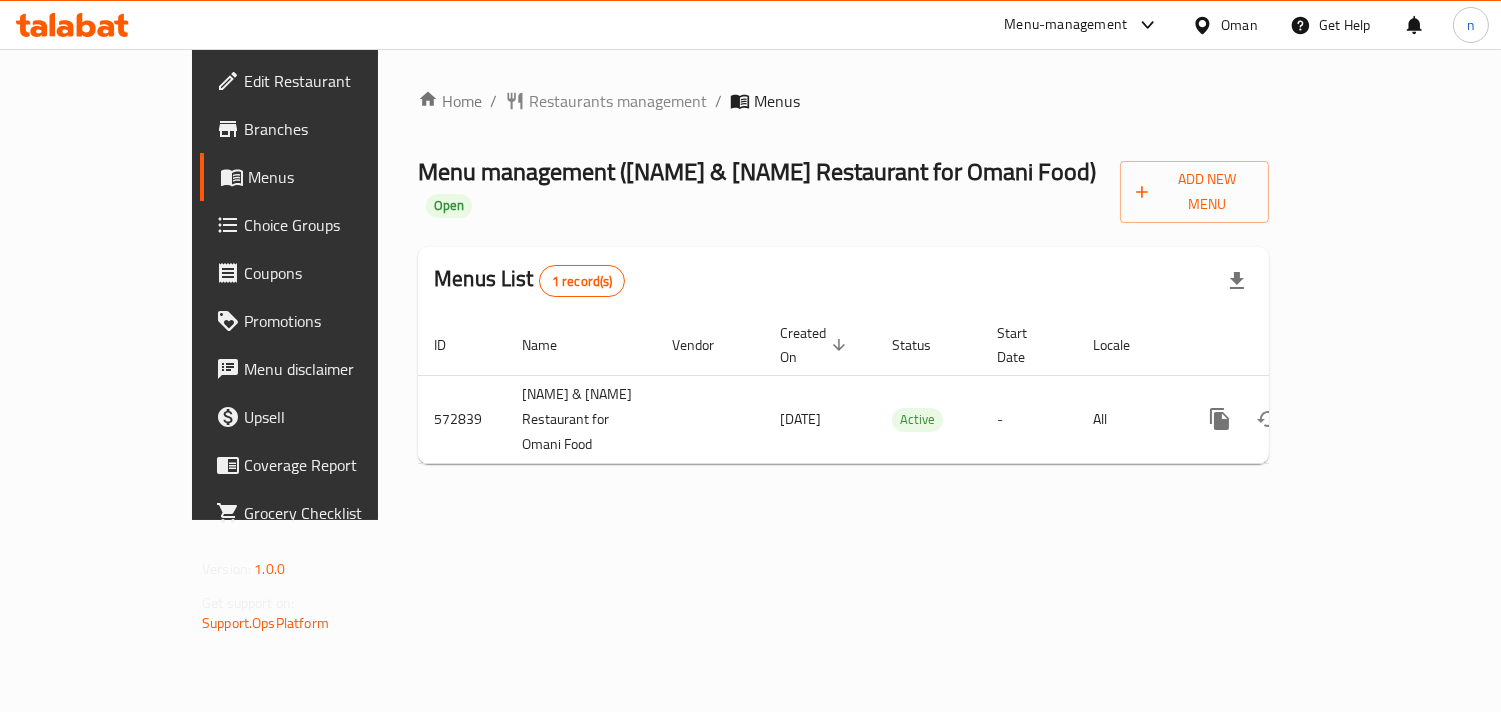 click on "Oman" at bounding box center [1225, 25] 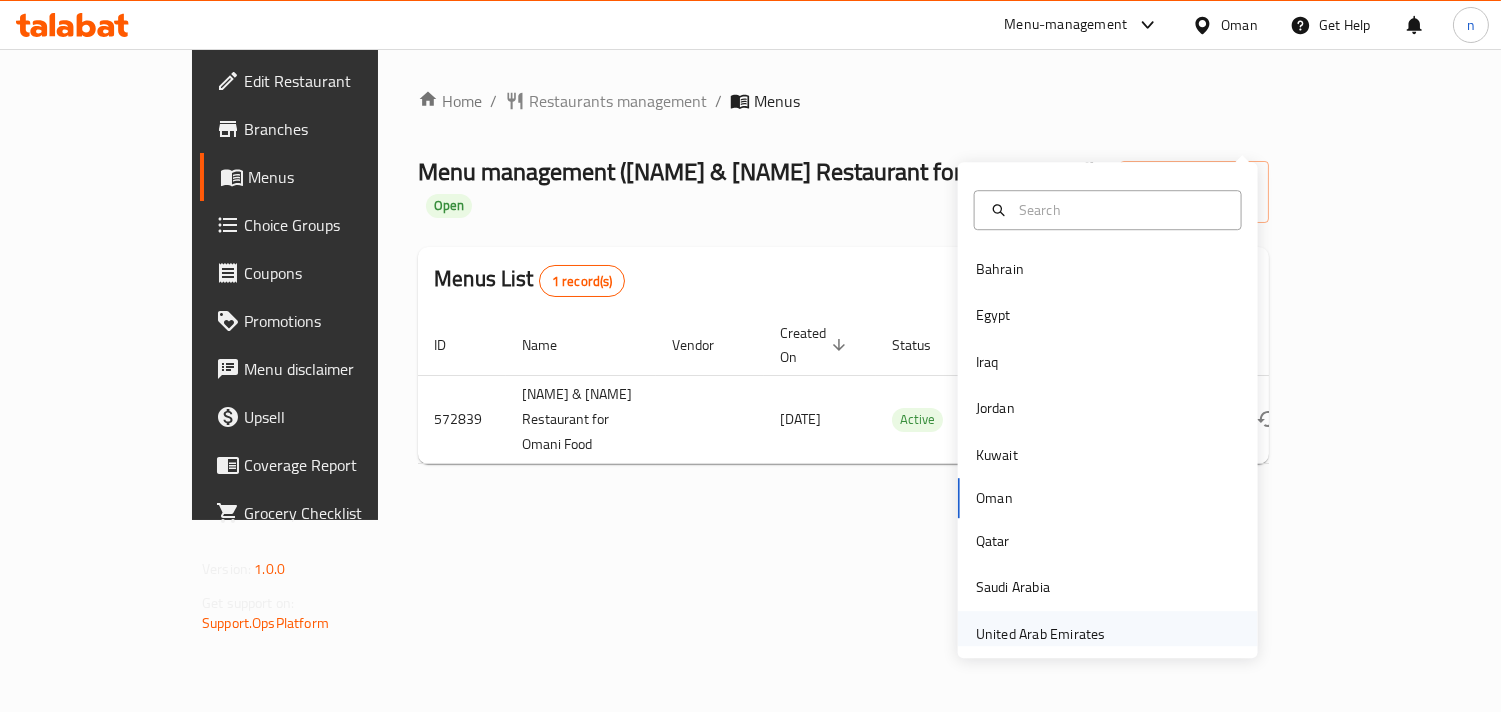 click on "United Arab Emirates" at bounding box center [1041, 634] 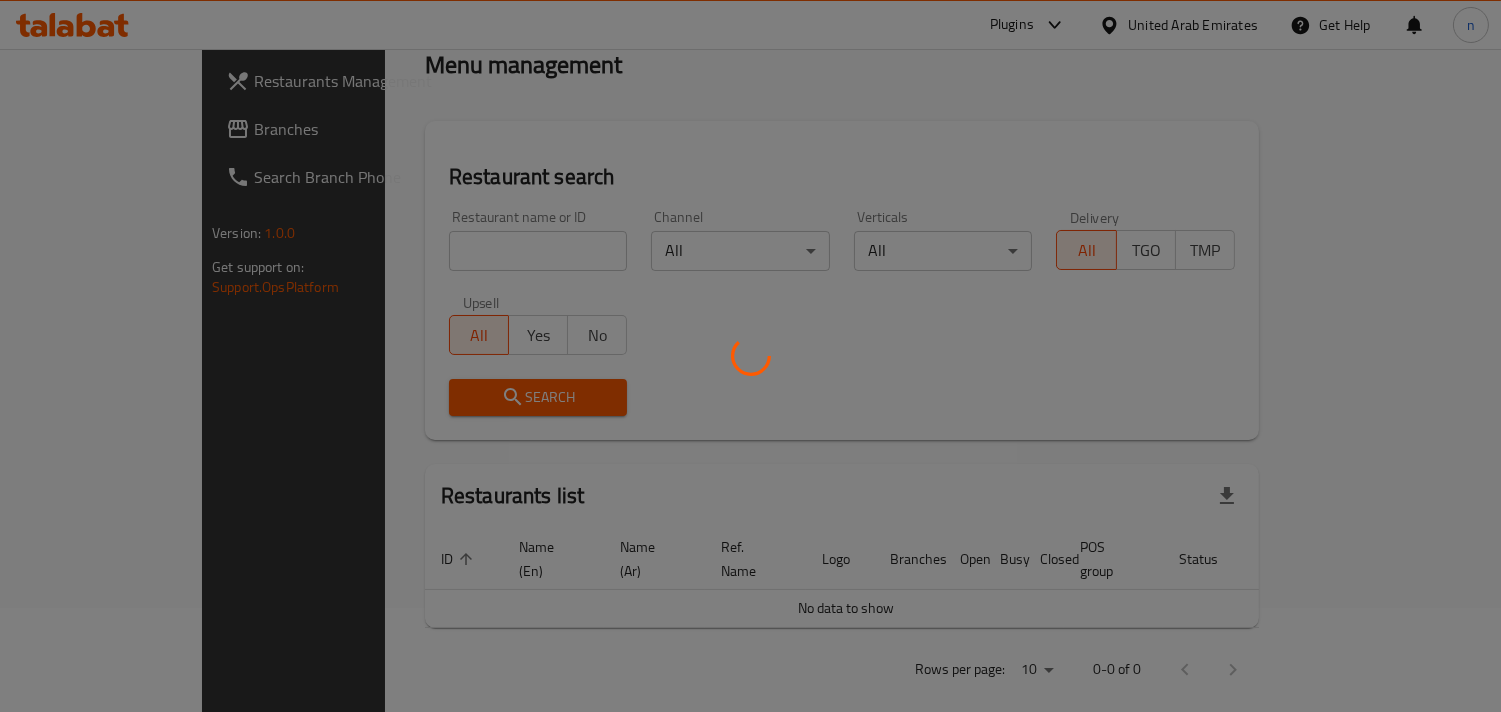 scroll, scrollTop: 110, scrollLeft: 0, axis: vertical 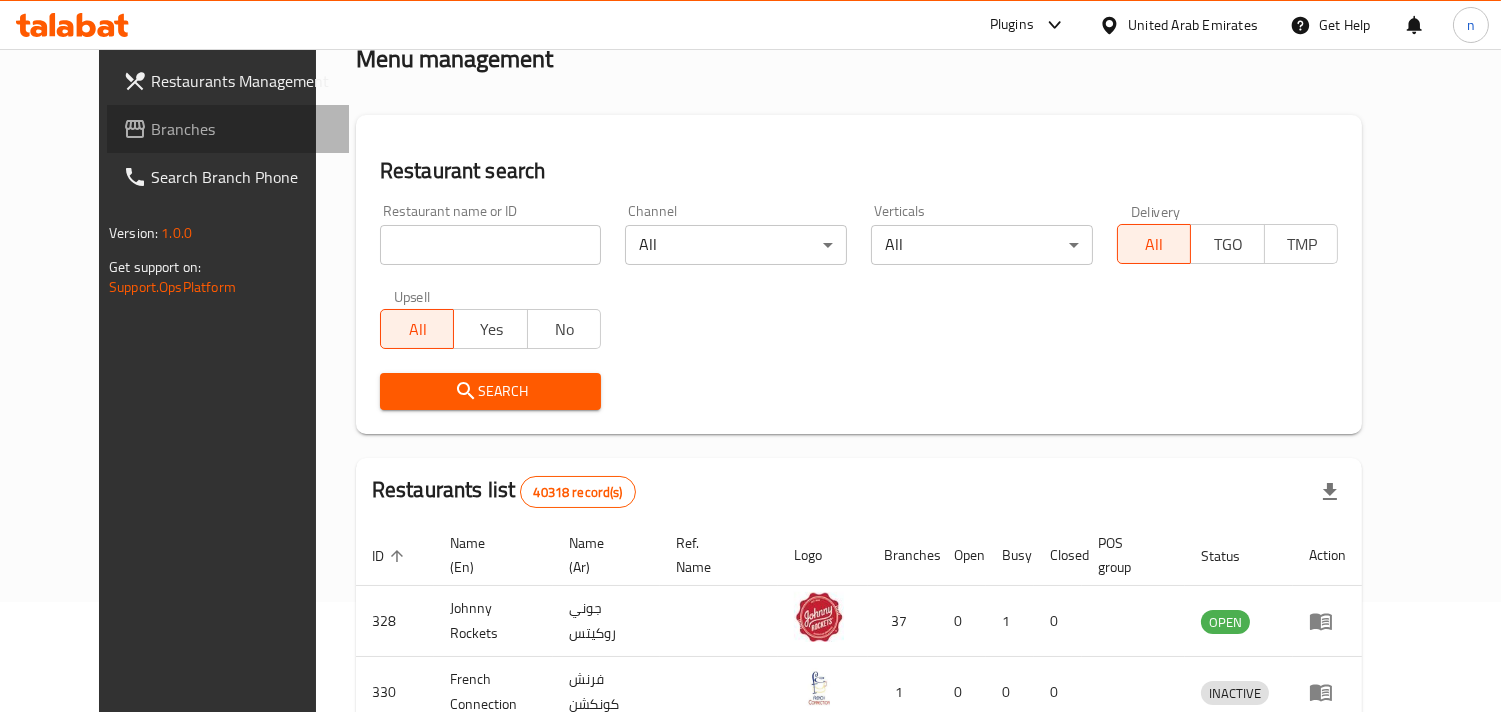 click on "Branches" at bounding box center (242, 129) 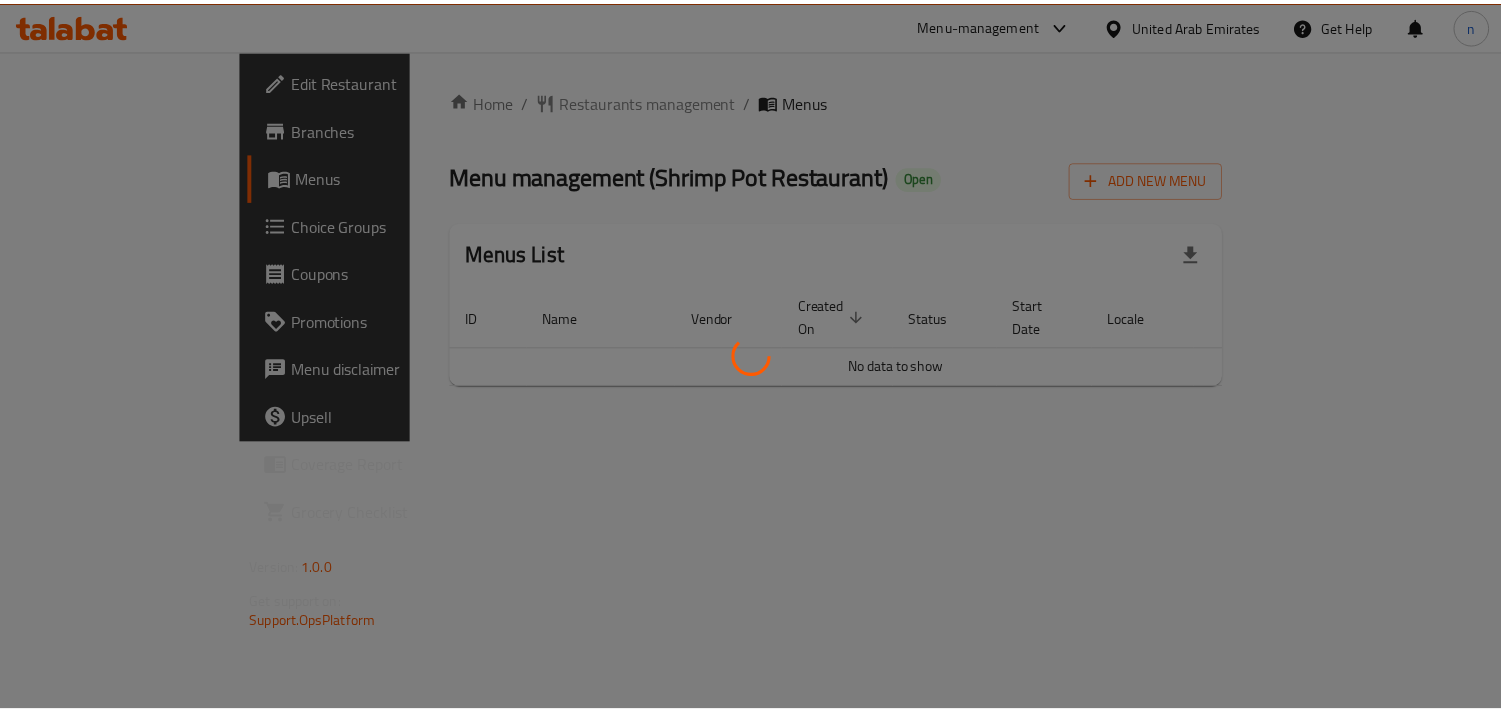 scroll, scrollTop: 0, scrollLeft: 0, axis: both 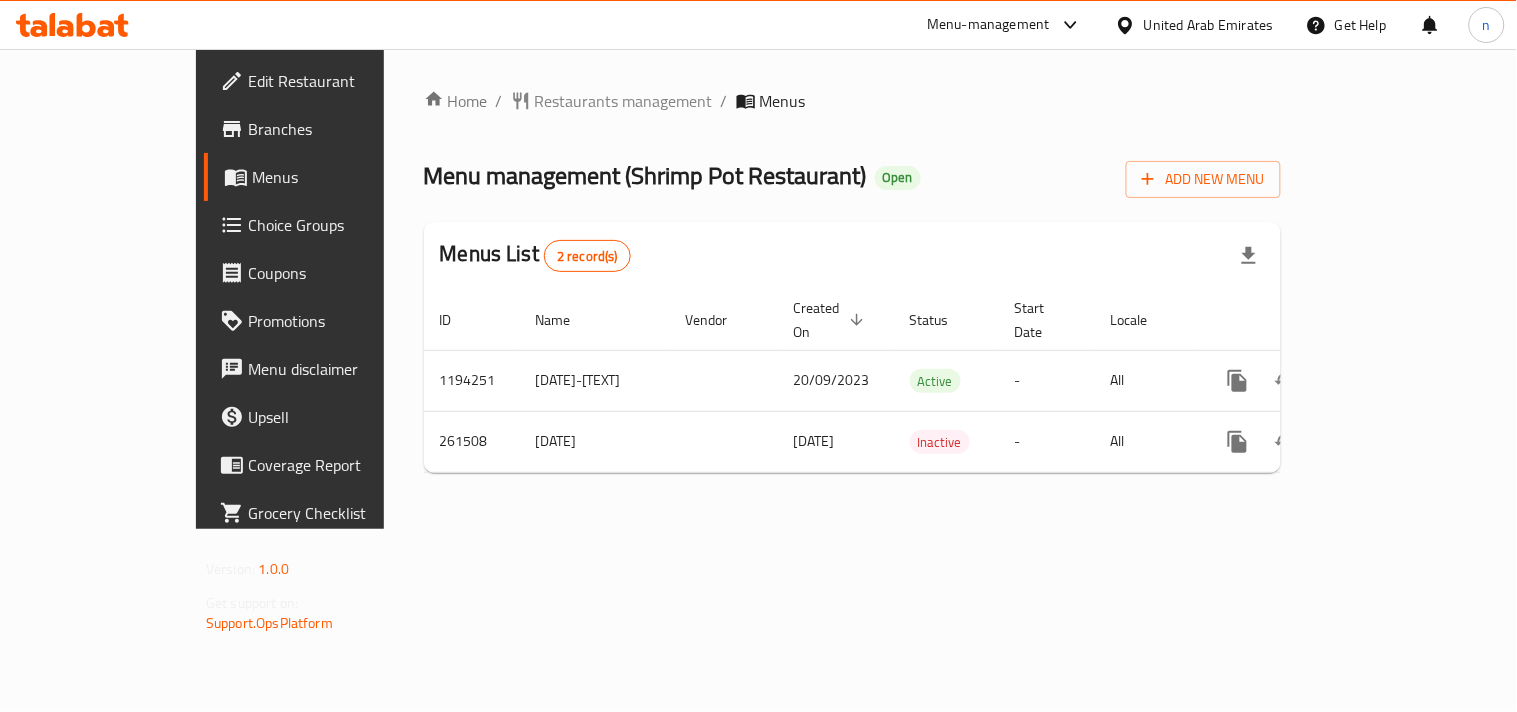 click 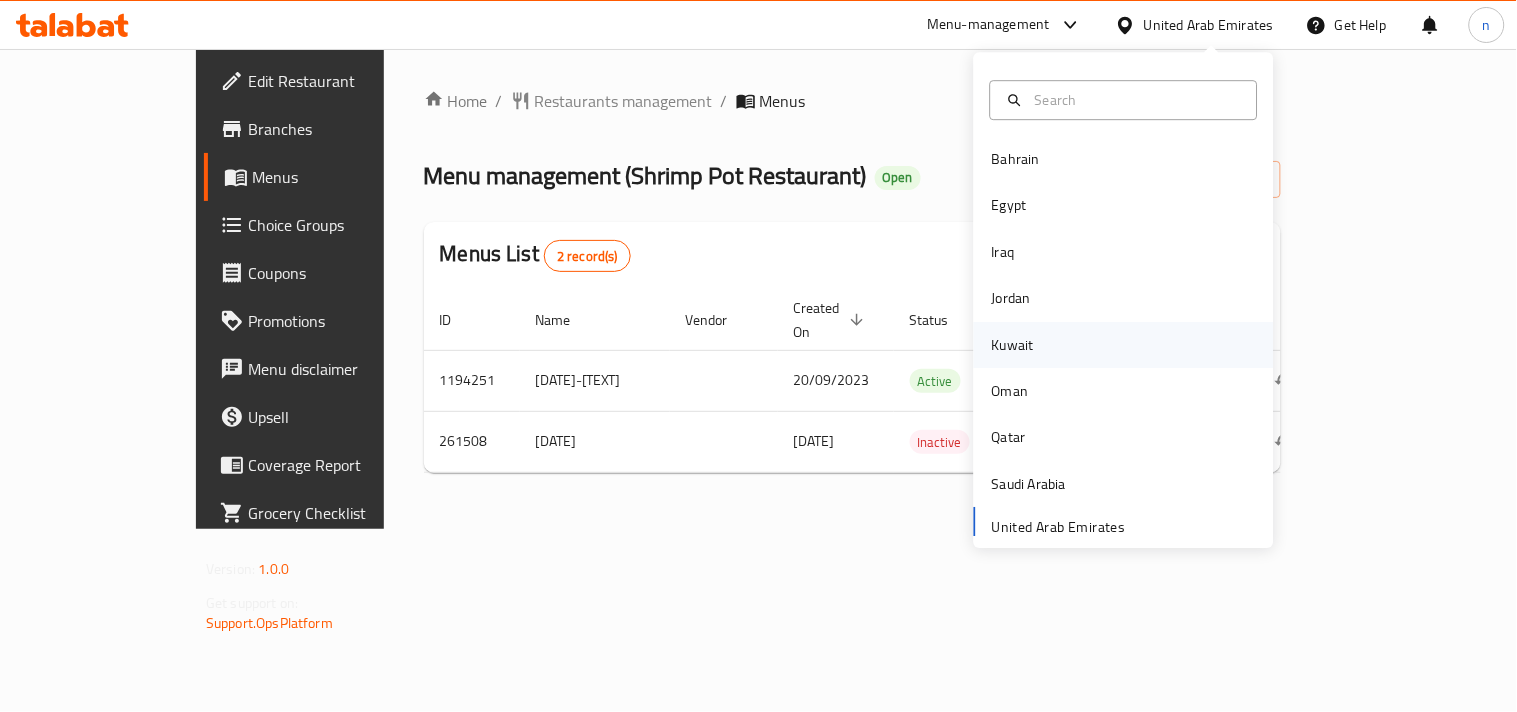 click on "Kuwait" at bounding box center [1013, 345] 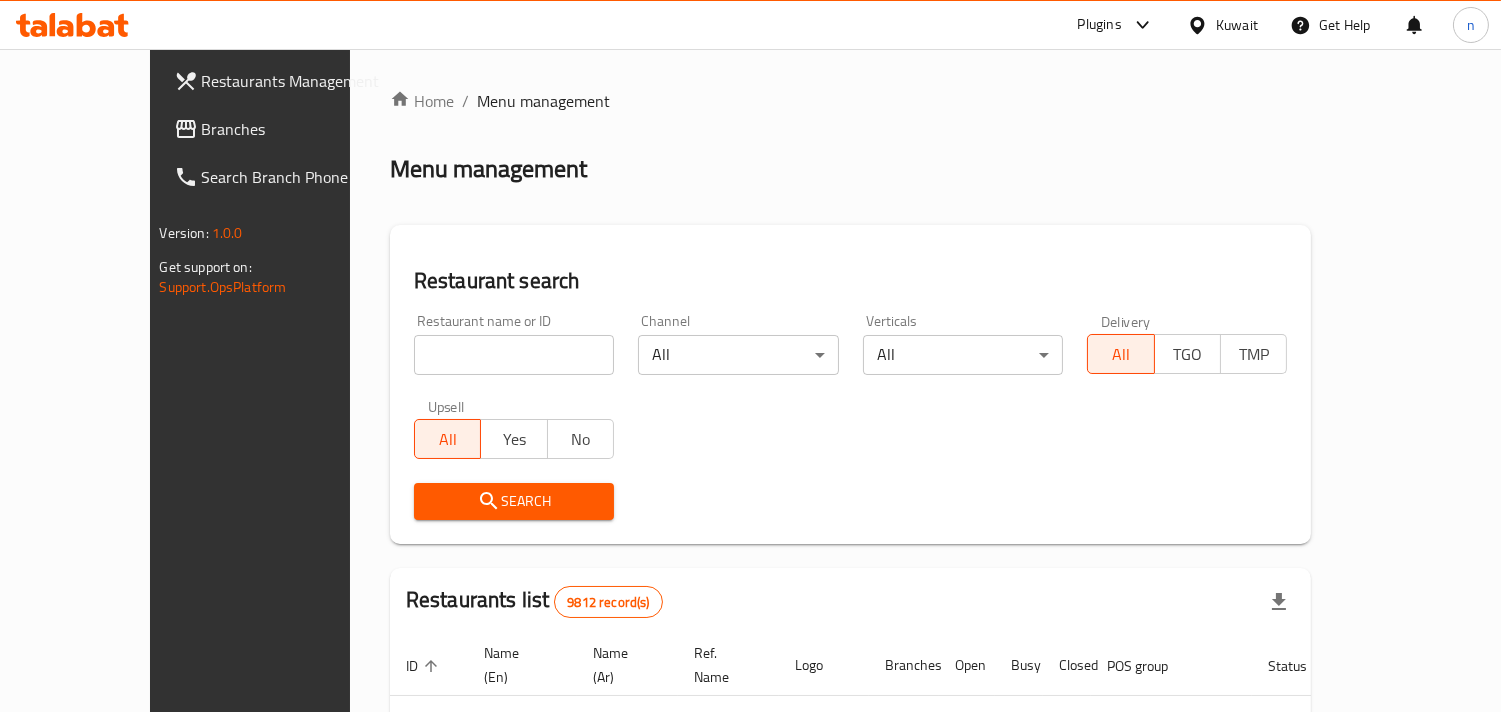click on "Branches" at bounding box center [293, 129] 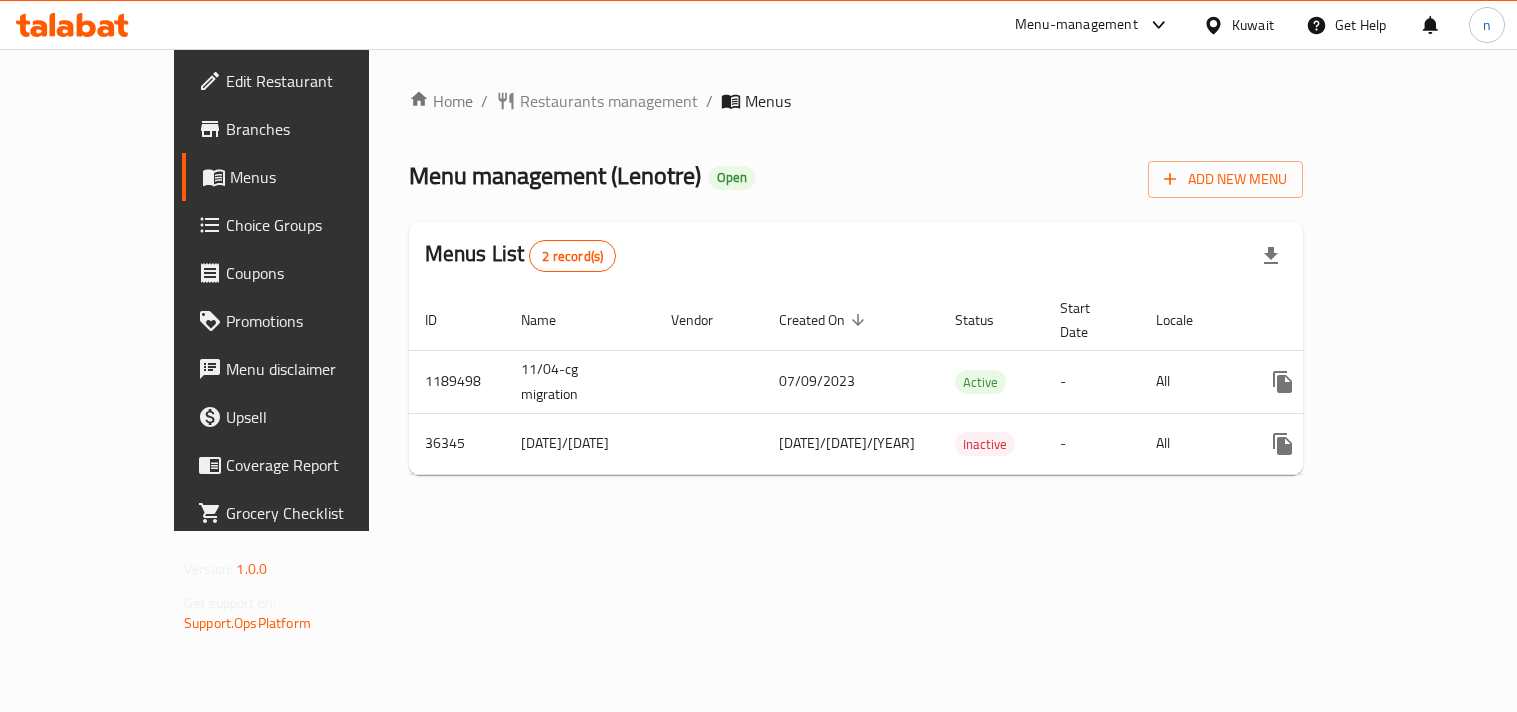 scroll, scrollTop: 0, scrollLeft: 0, axis: both 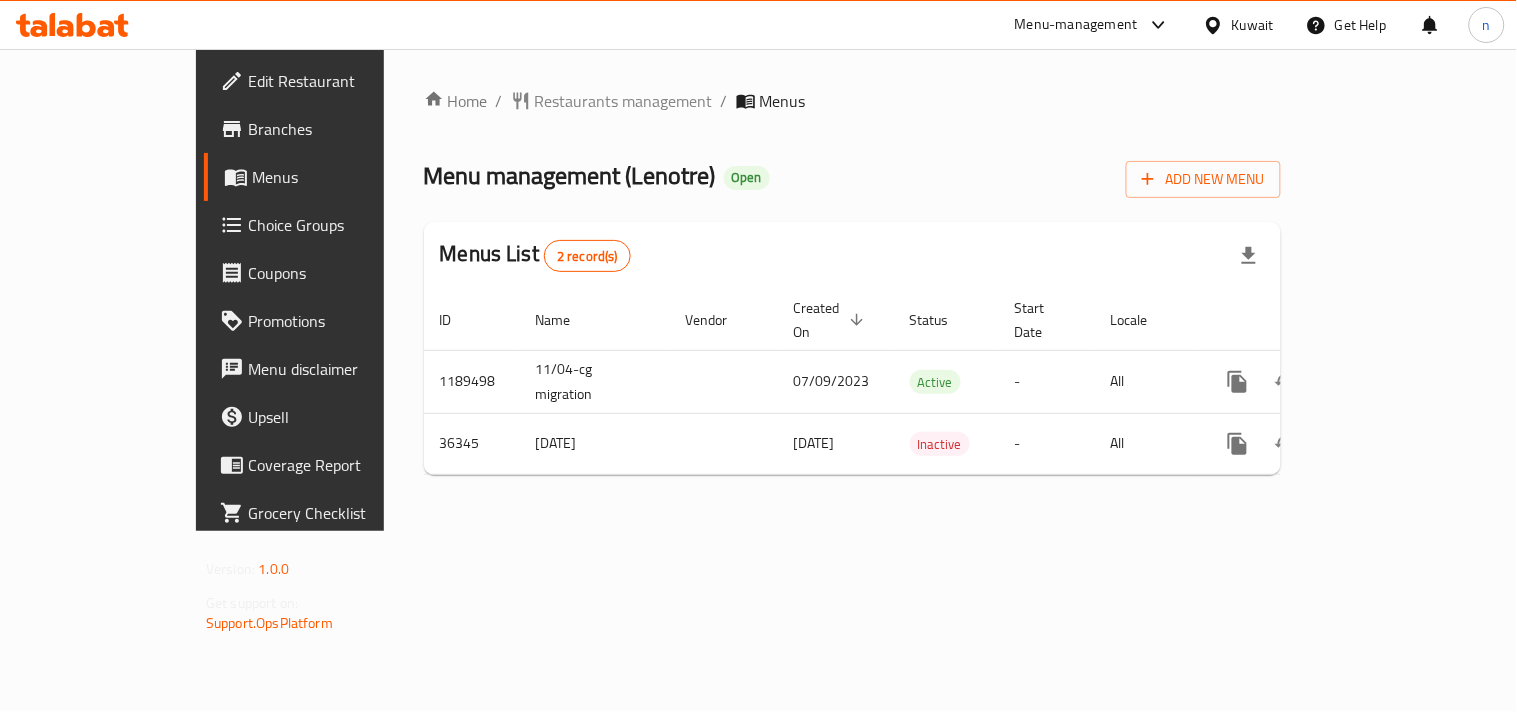 click 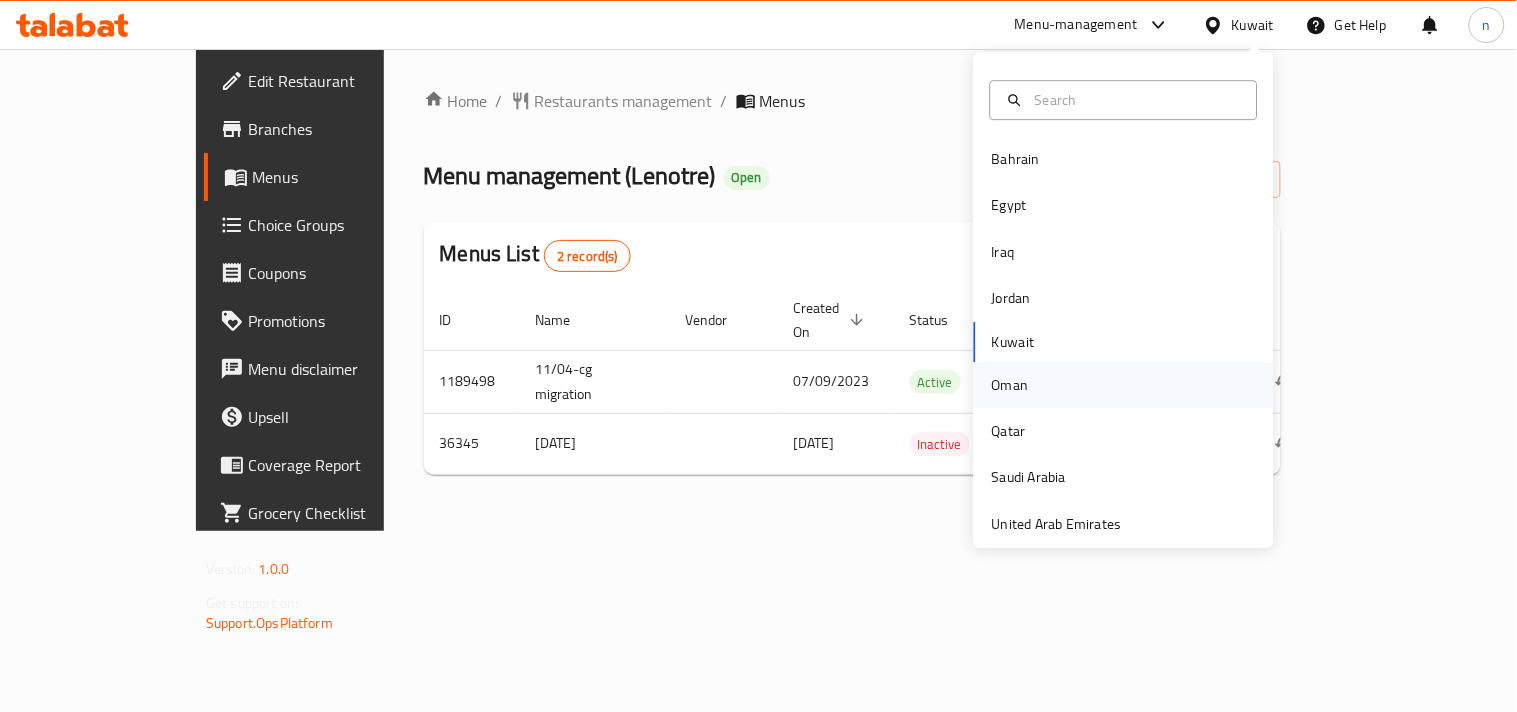 click on "Oman" at bounding box center (1010, 385) 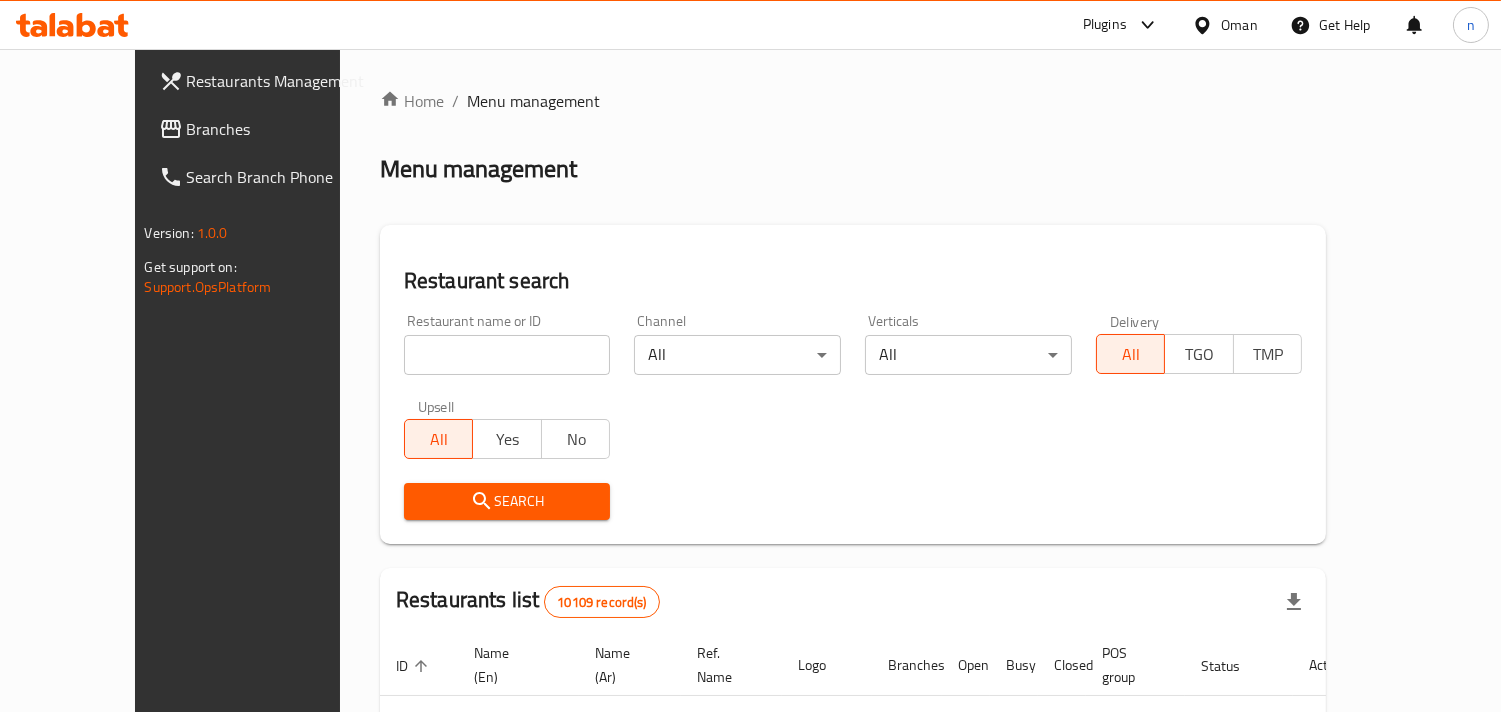 click on "Branches" at bounding box center (278, 129) 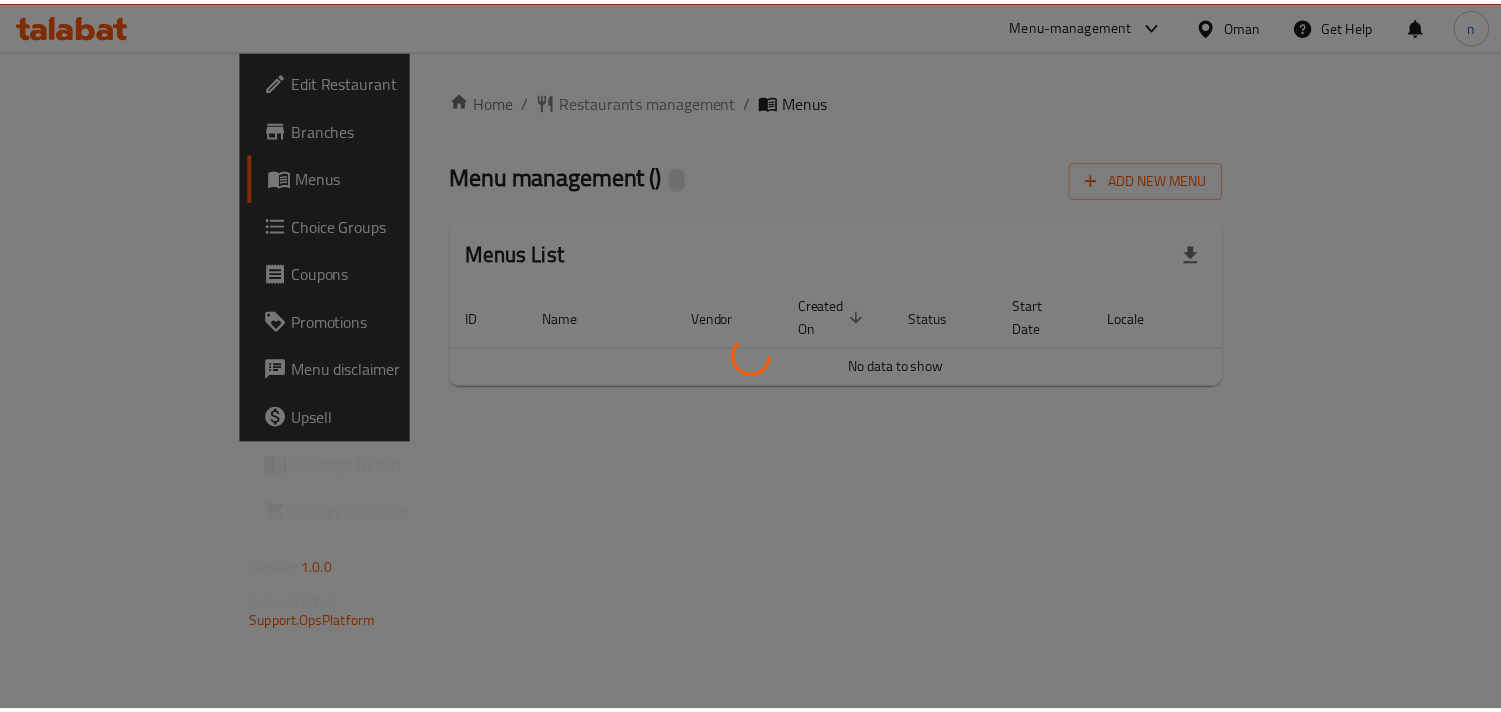 scroll, scrollTop: 0, scrollLeft: 0, axis: both 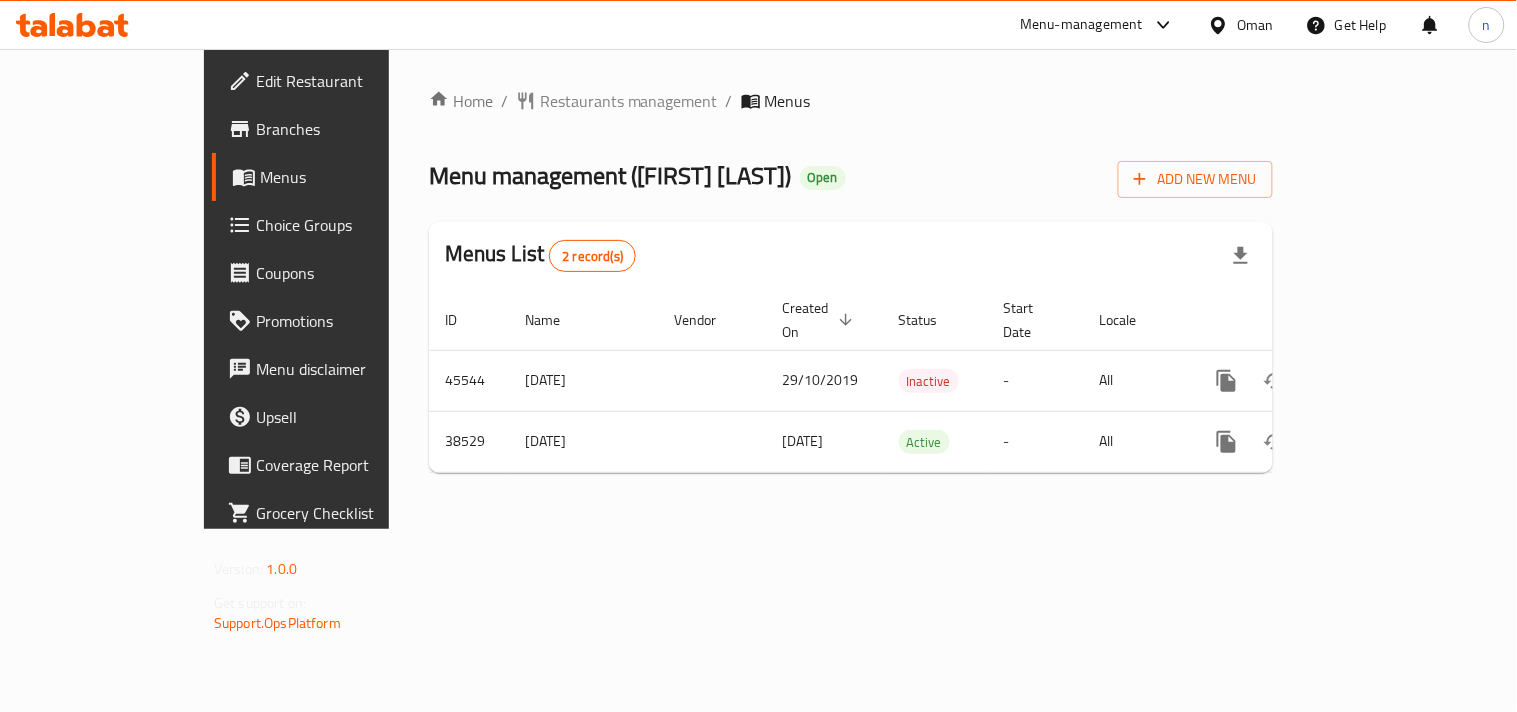 click 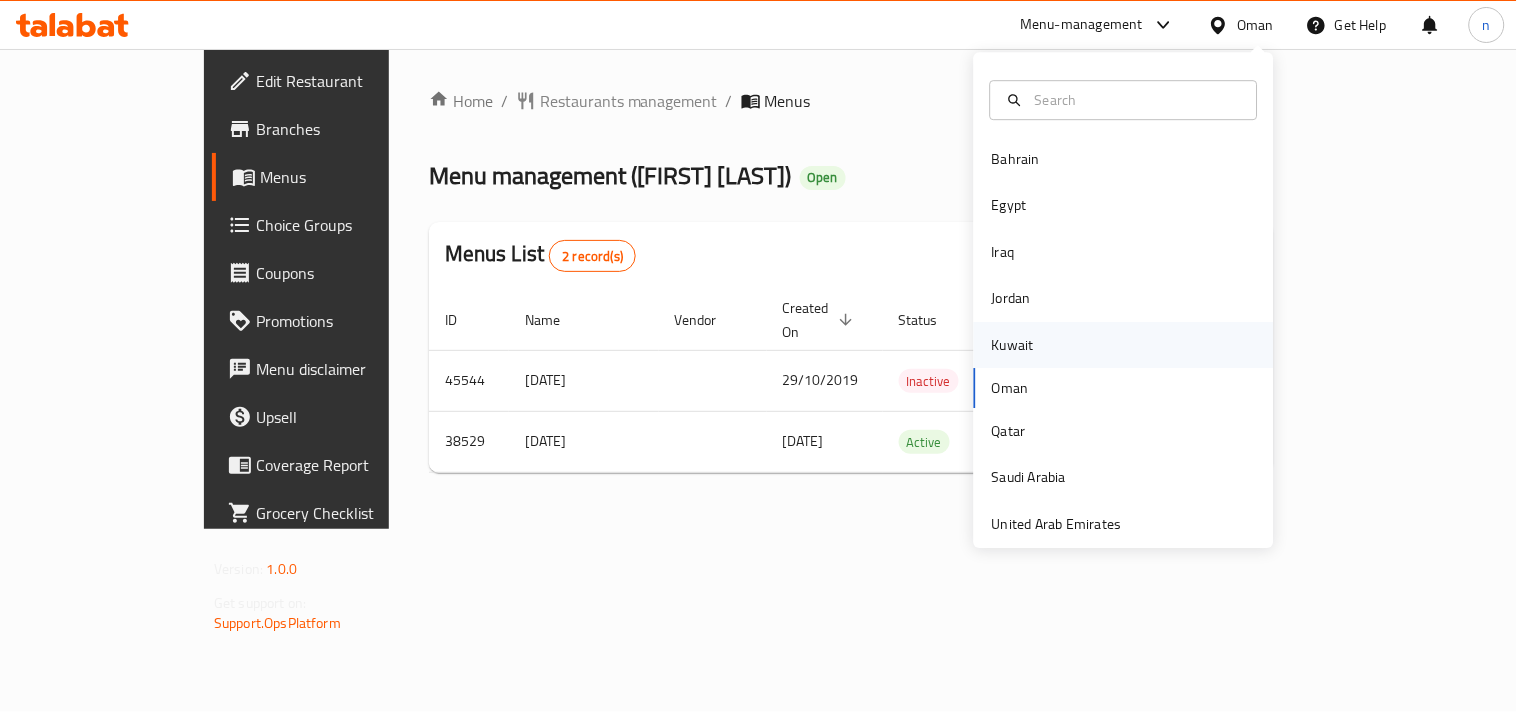 click on "Kuwait" at bounding box center (1013, 345) 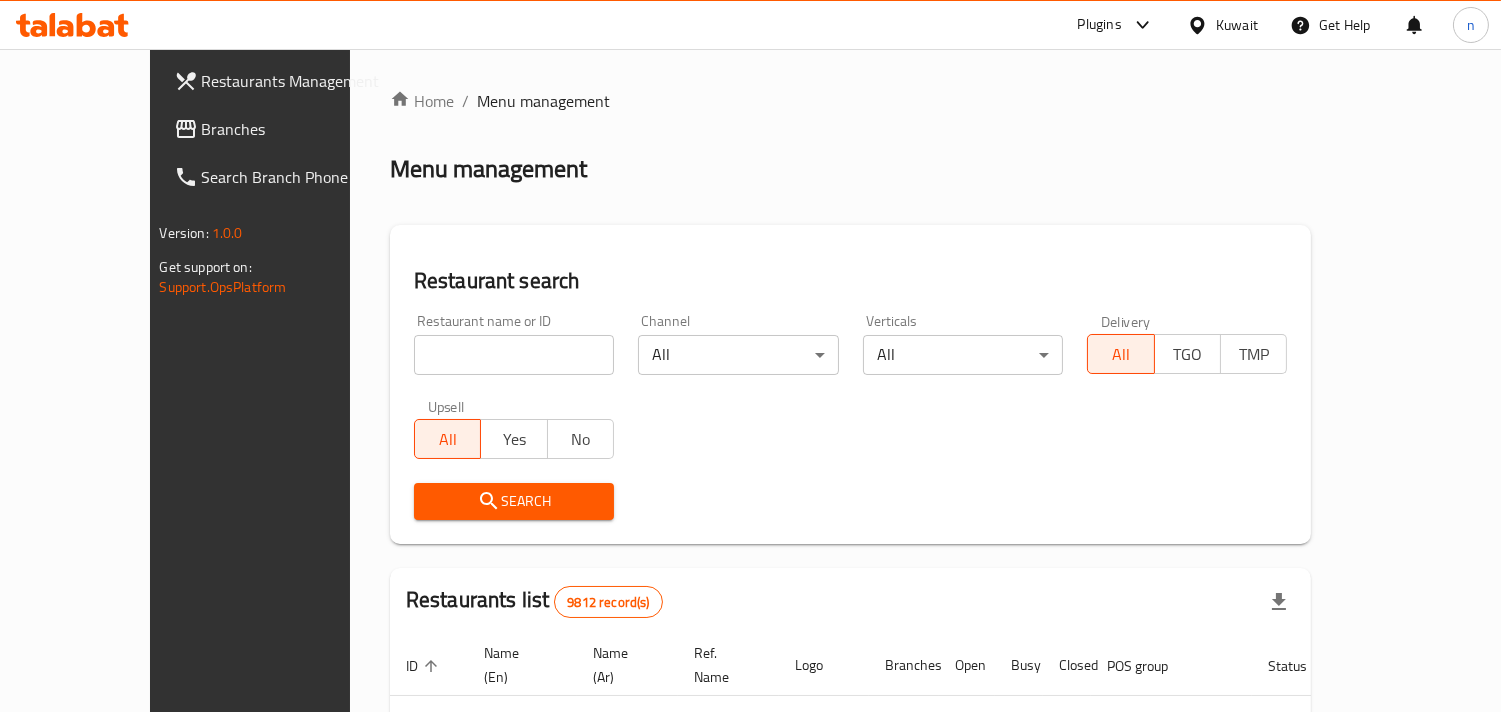 click on "Branches" at bounding box center (293, 129) 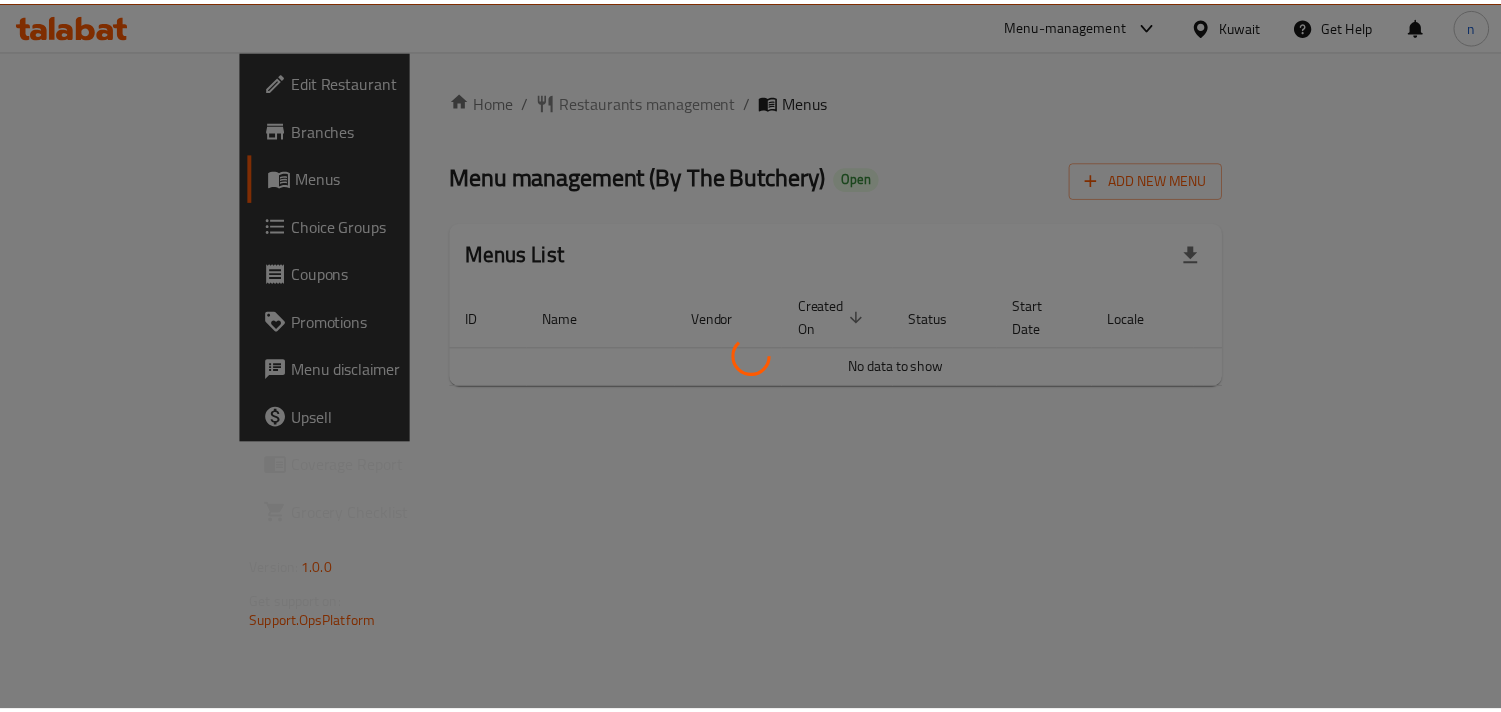 scroll, scrollTop: 0, scrollLeft: 0, axis: both 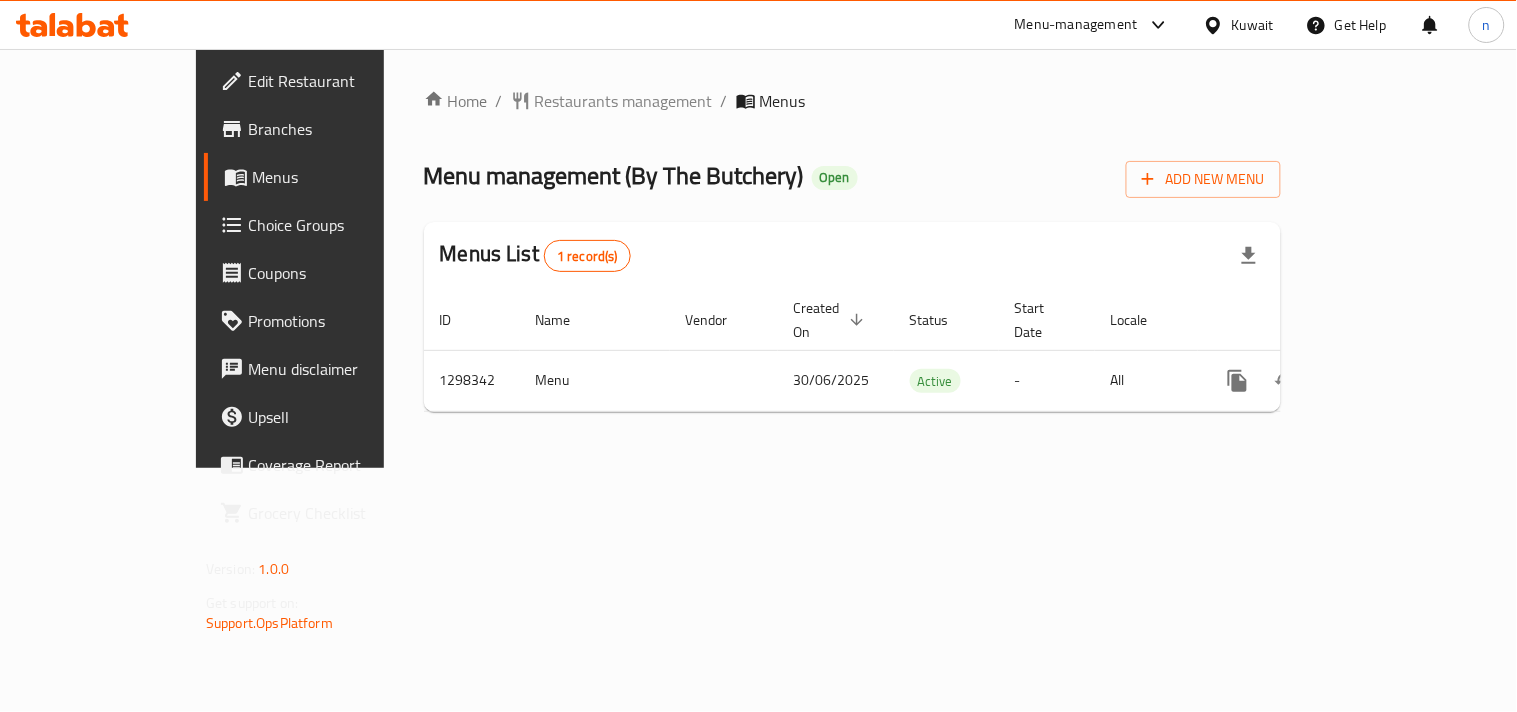click on "Kuwait" at bounding box center (1238, 25) 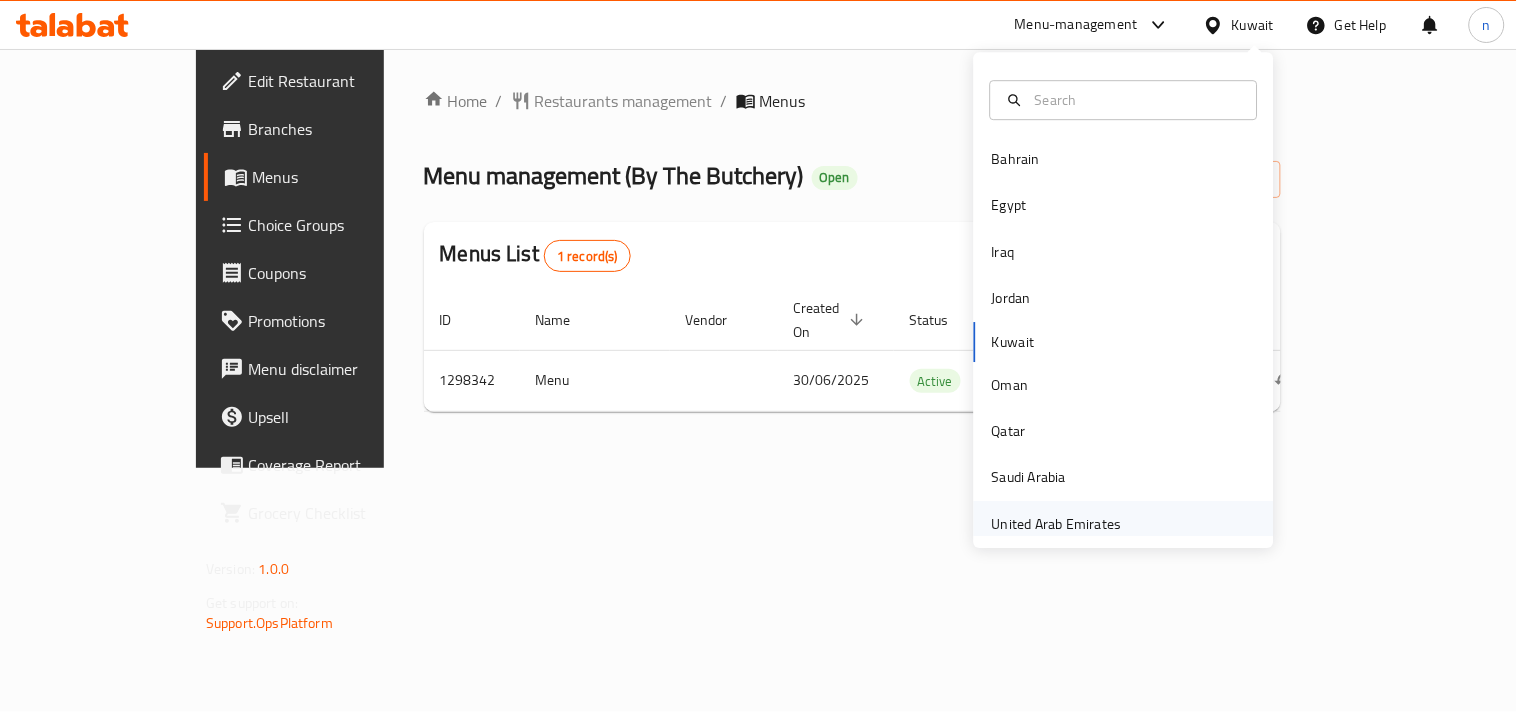 click on "United Arab Emirates" at bounding box center [1057, 524] 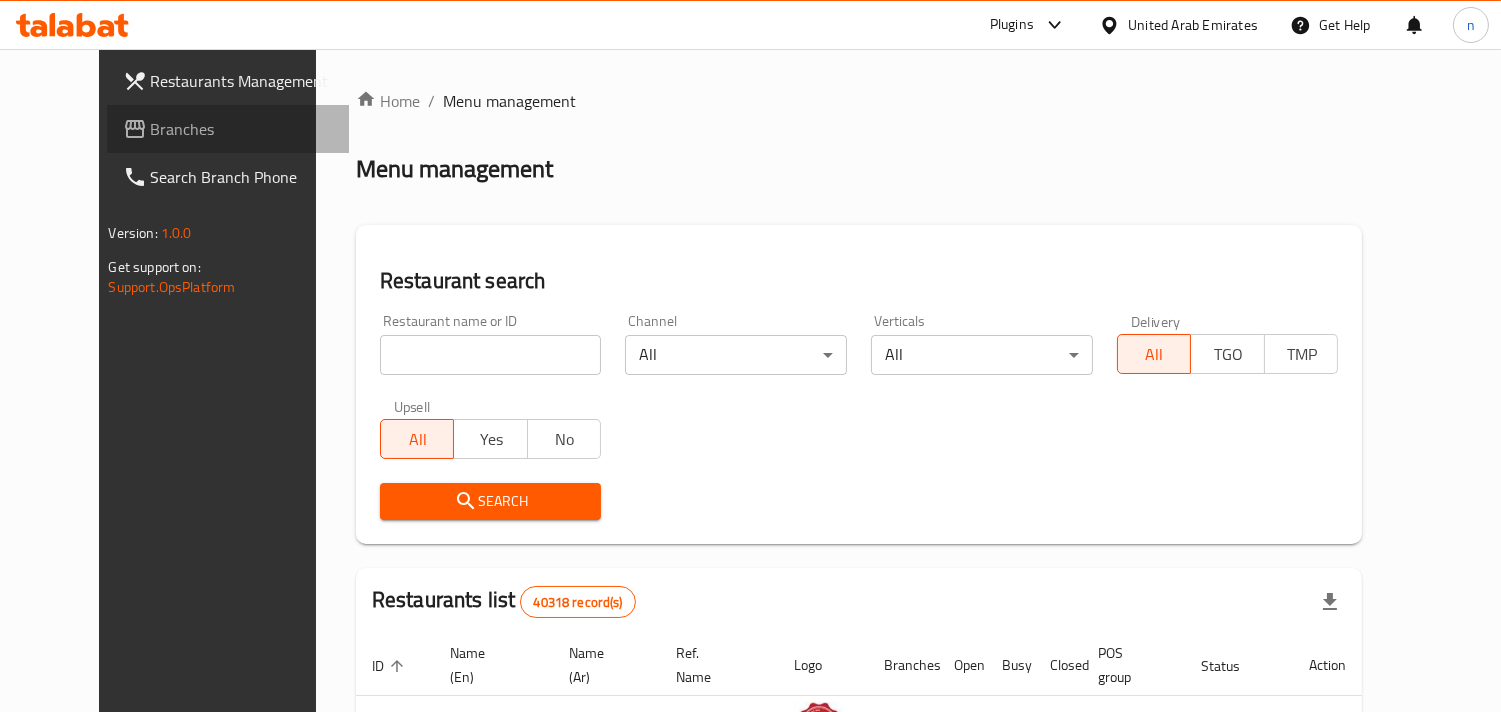 click on "Branches" at bounding box center [242, 129] 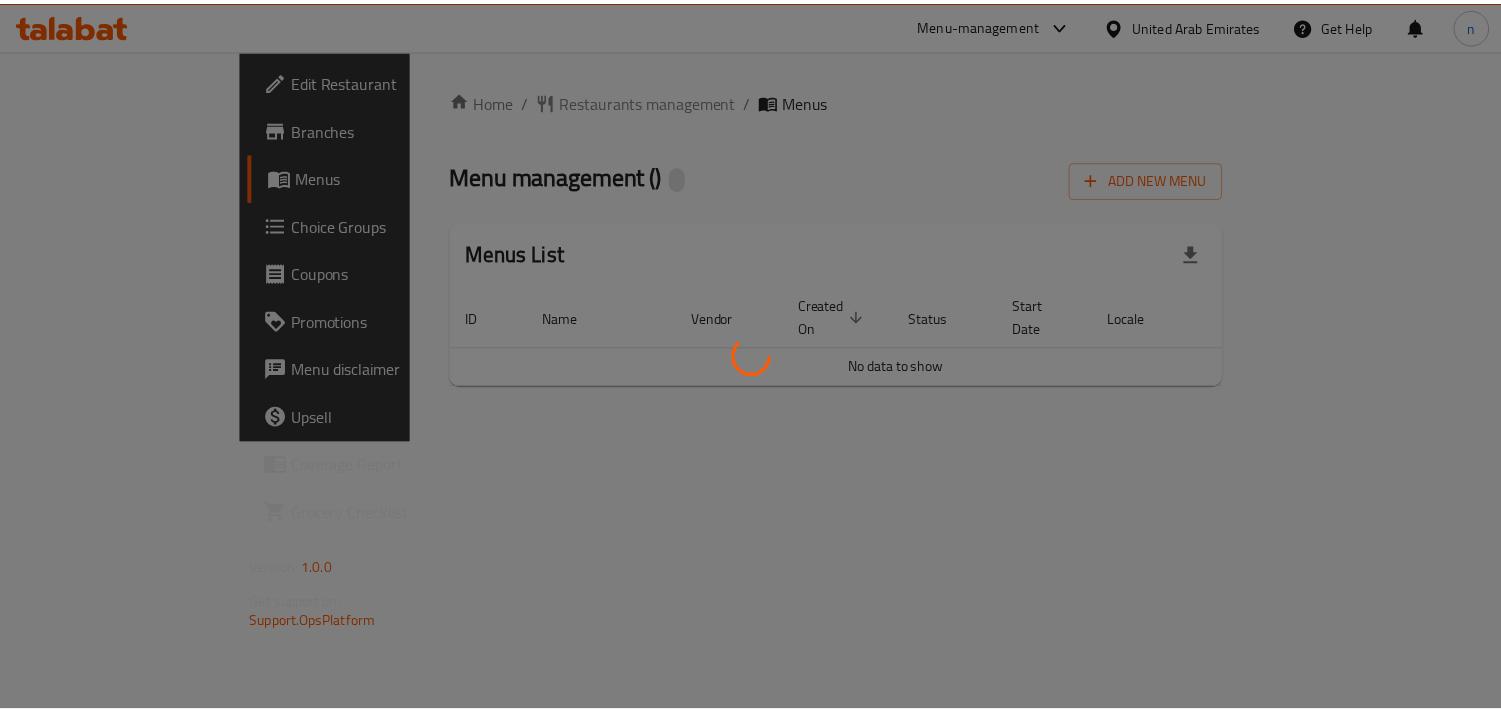 scroll, scrollTop: 0, scrollLeft: 0, axis: both 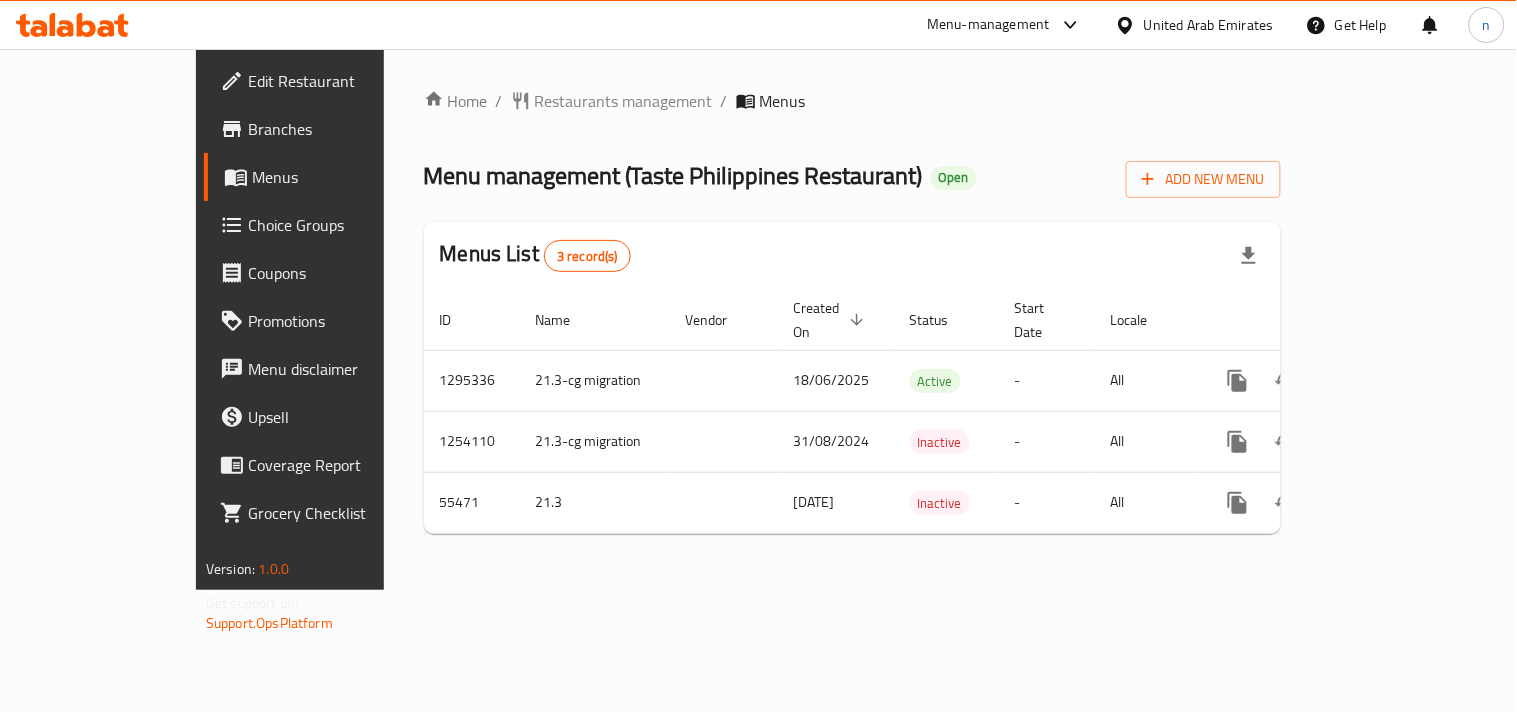 click on "United Arab Emirates" at bounding box center (1209, 25) 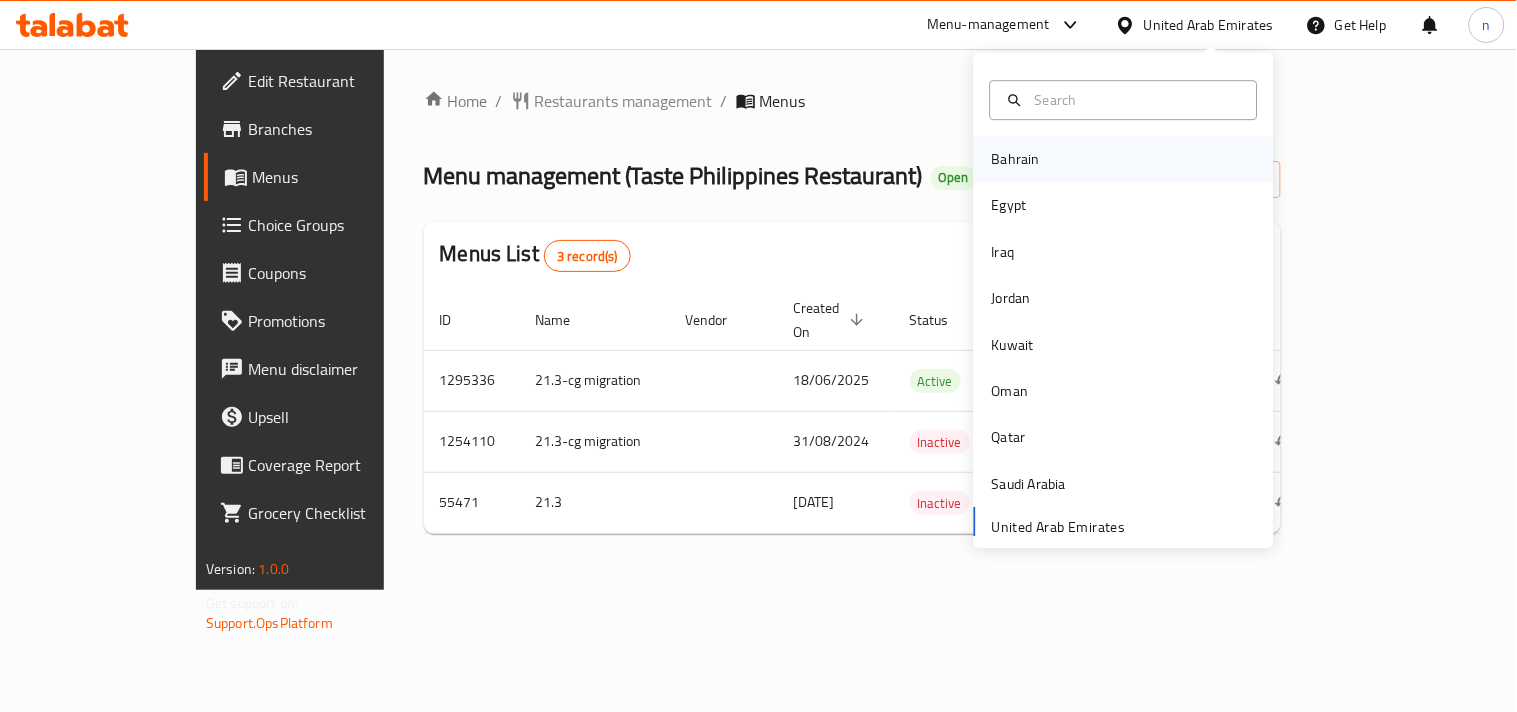 click on "Bahrain" at bounding box center [1016, 159] 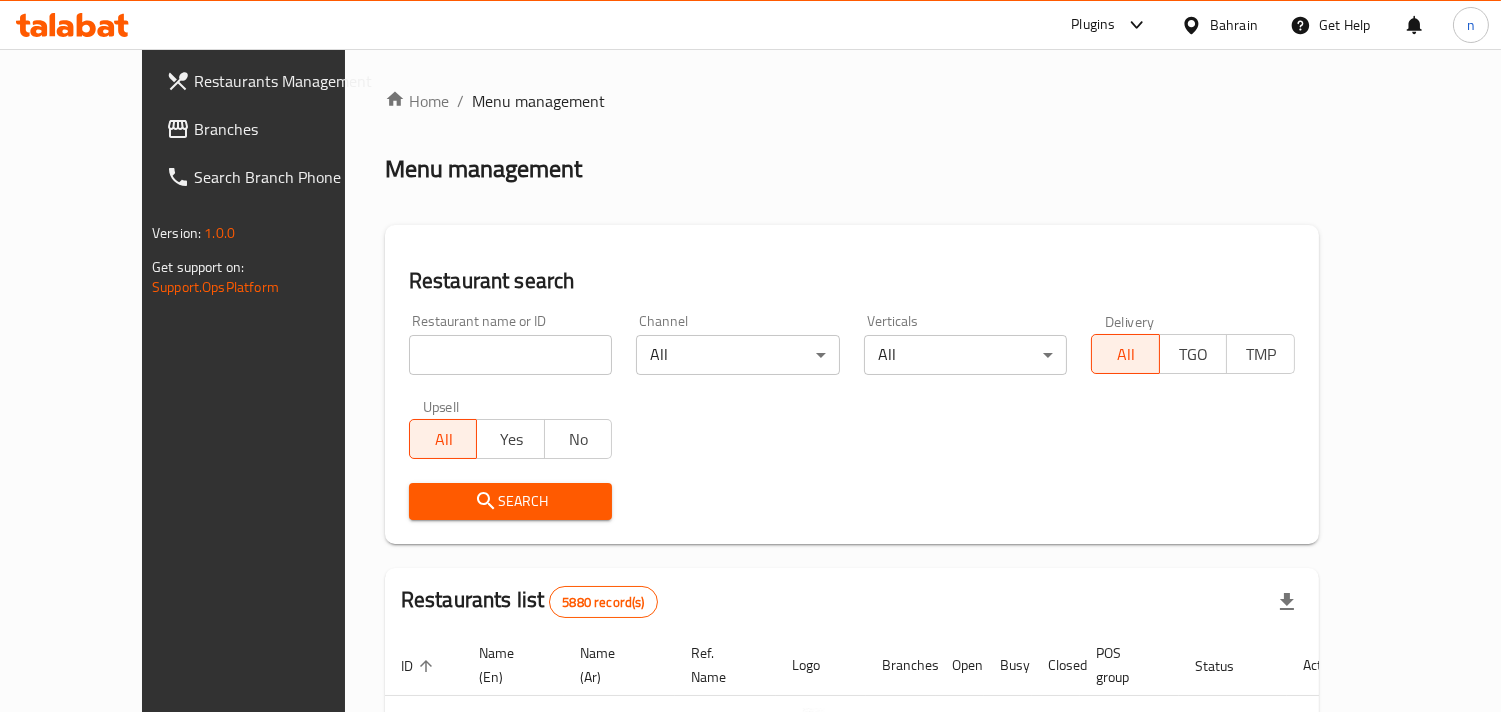 click at bounding box center [1195, 25] 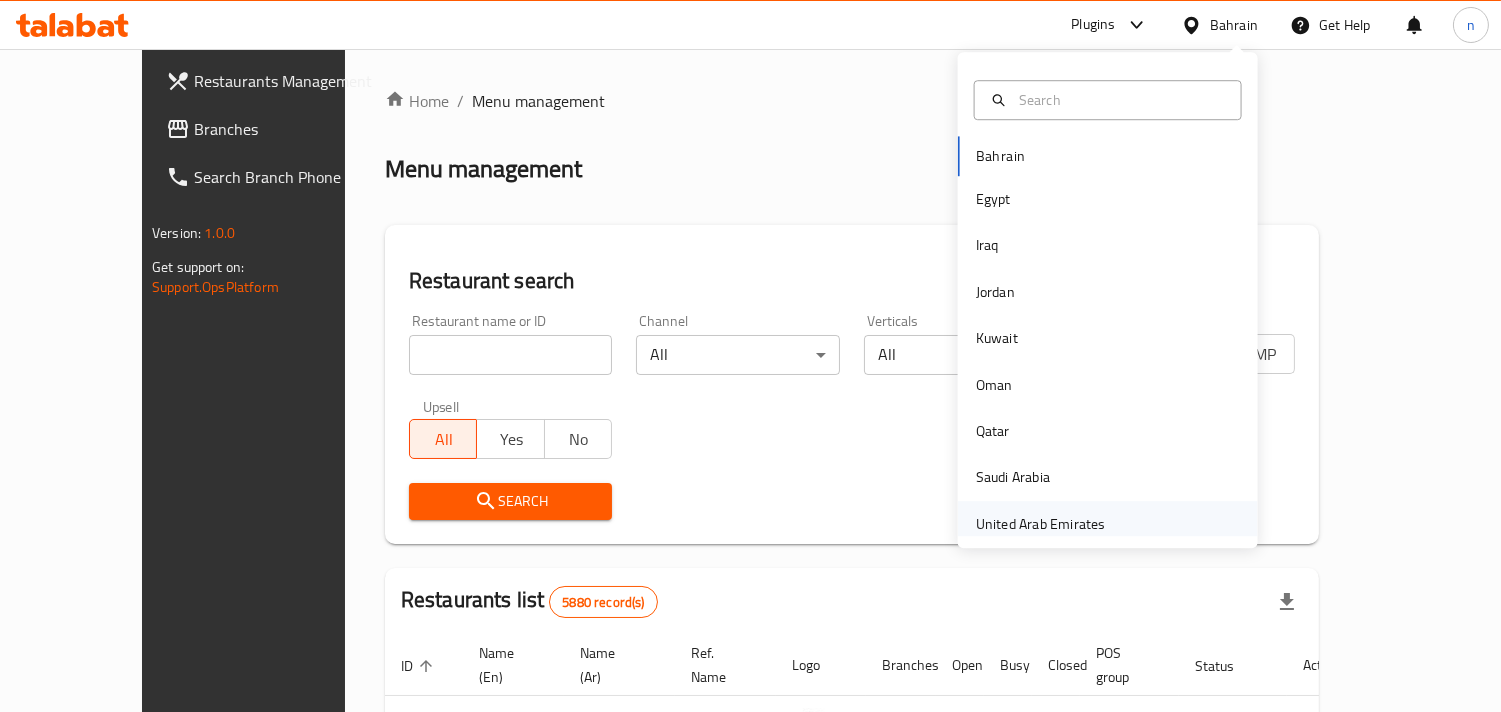 click on "United Arab Emirates" at bounding box center [1041, 524] 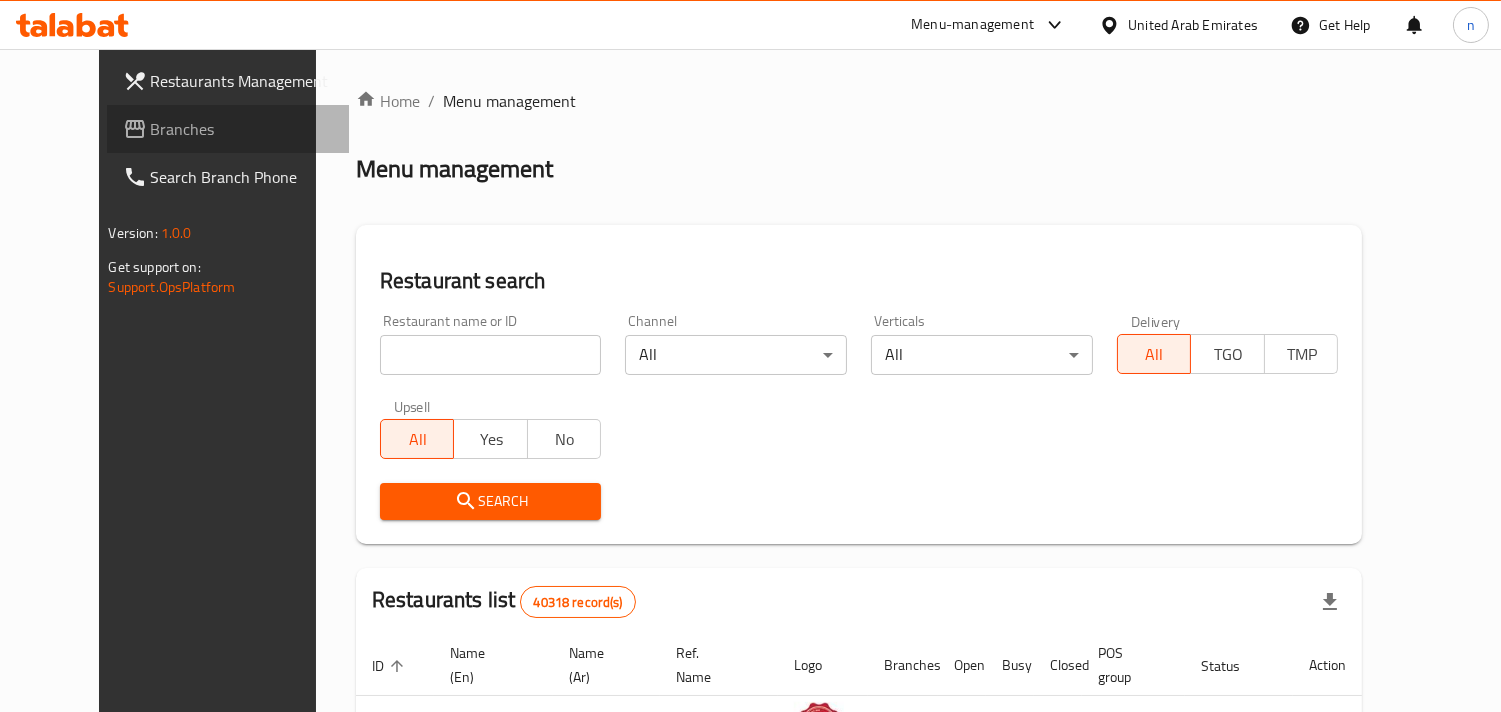 click on "Branches" at bounding box center (242, 129) 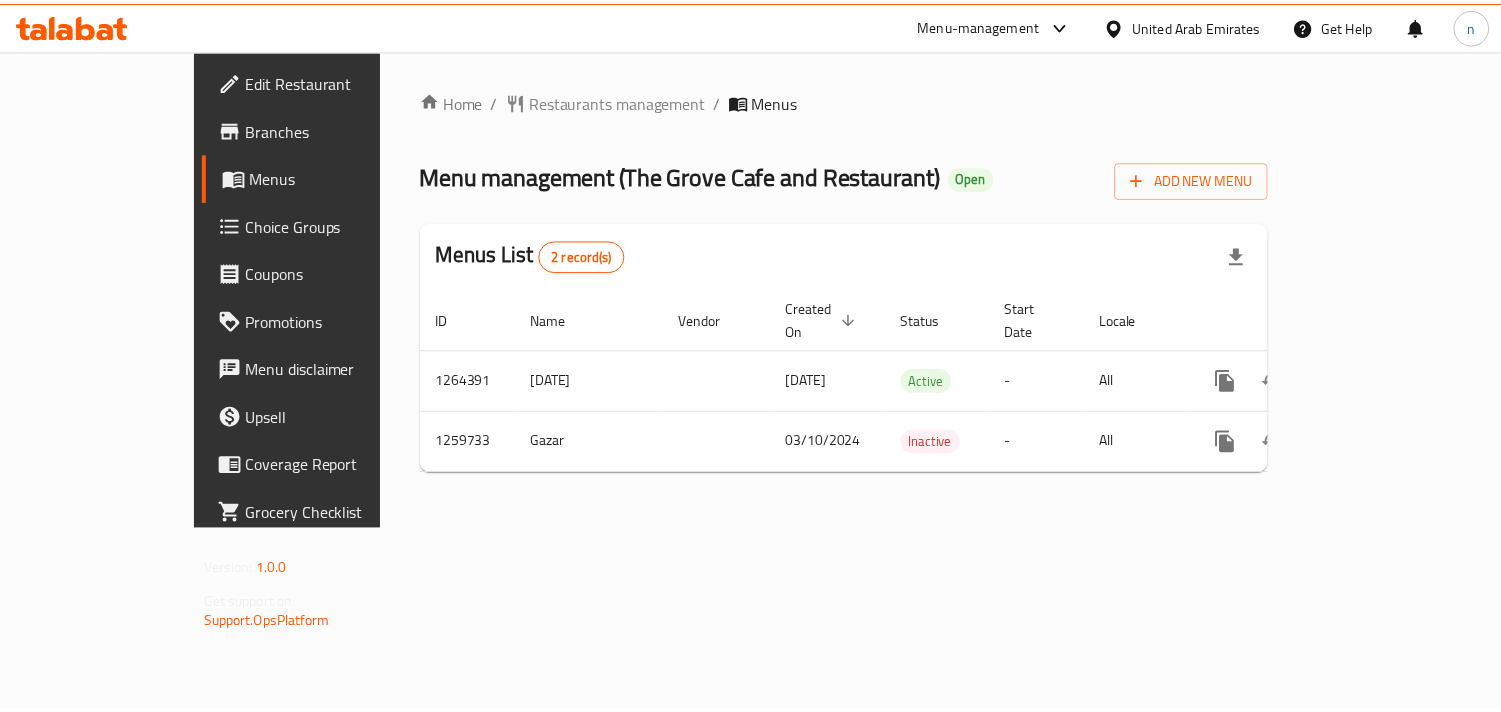 scroll, scrollTop: 0, scrollLeft: 0, axis: both 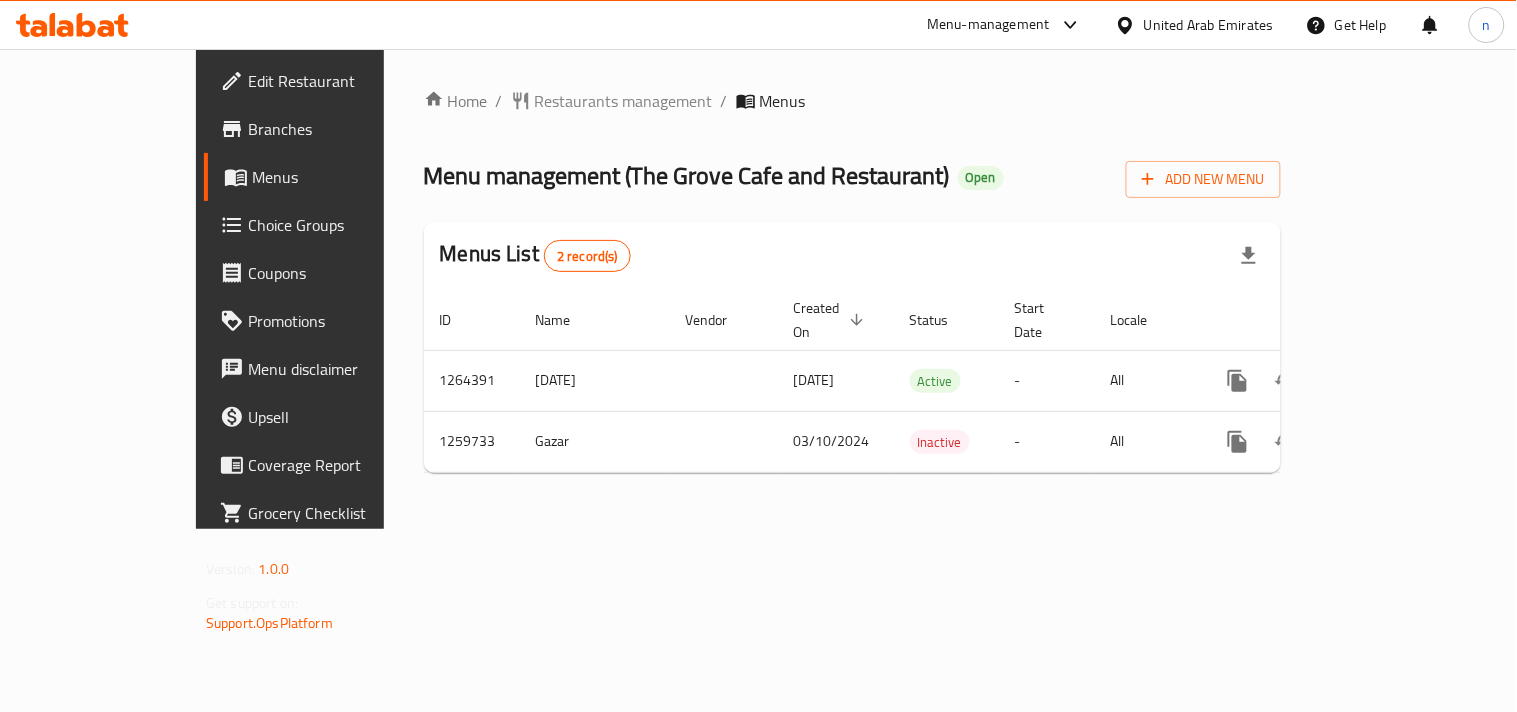 click 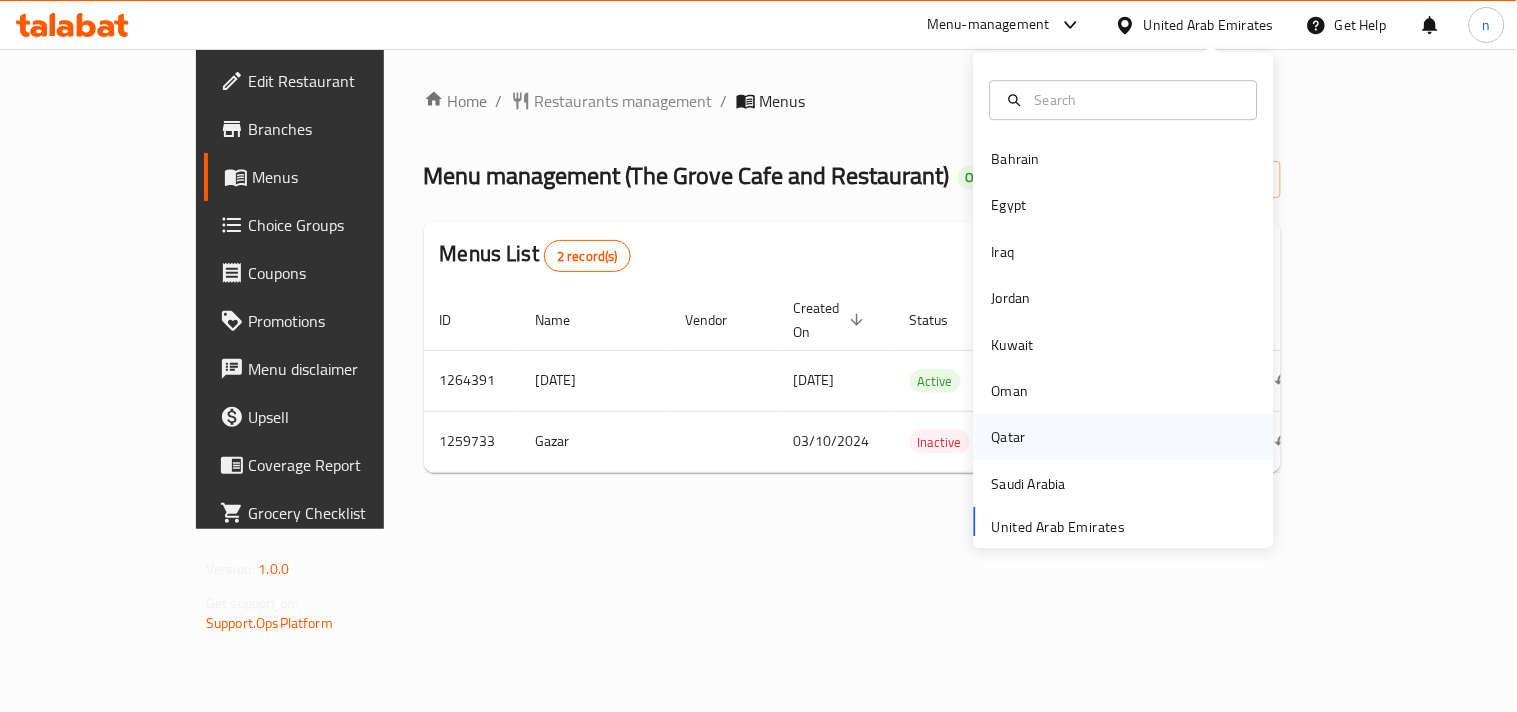 click on "Qatar" at bounding box center [1009, 438] 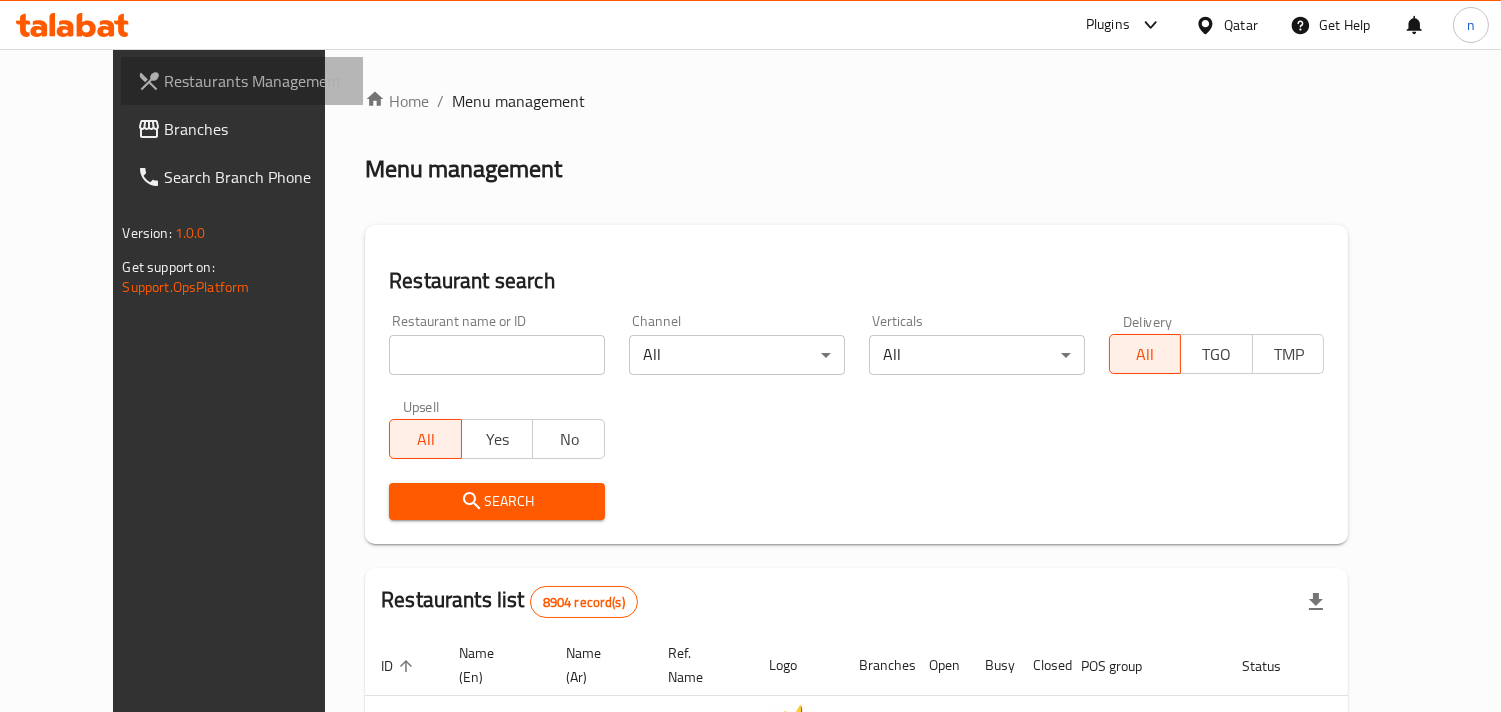click on "Restaurants Management" at bounding box center (242, 81) 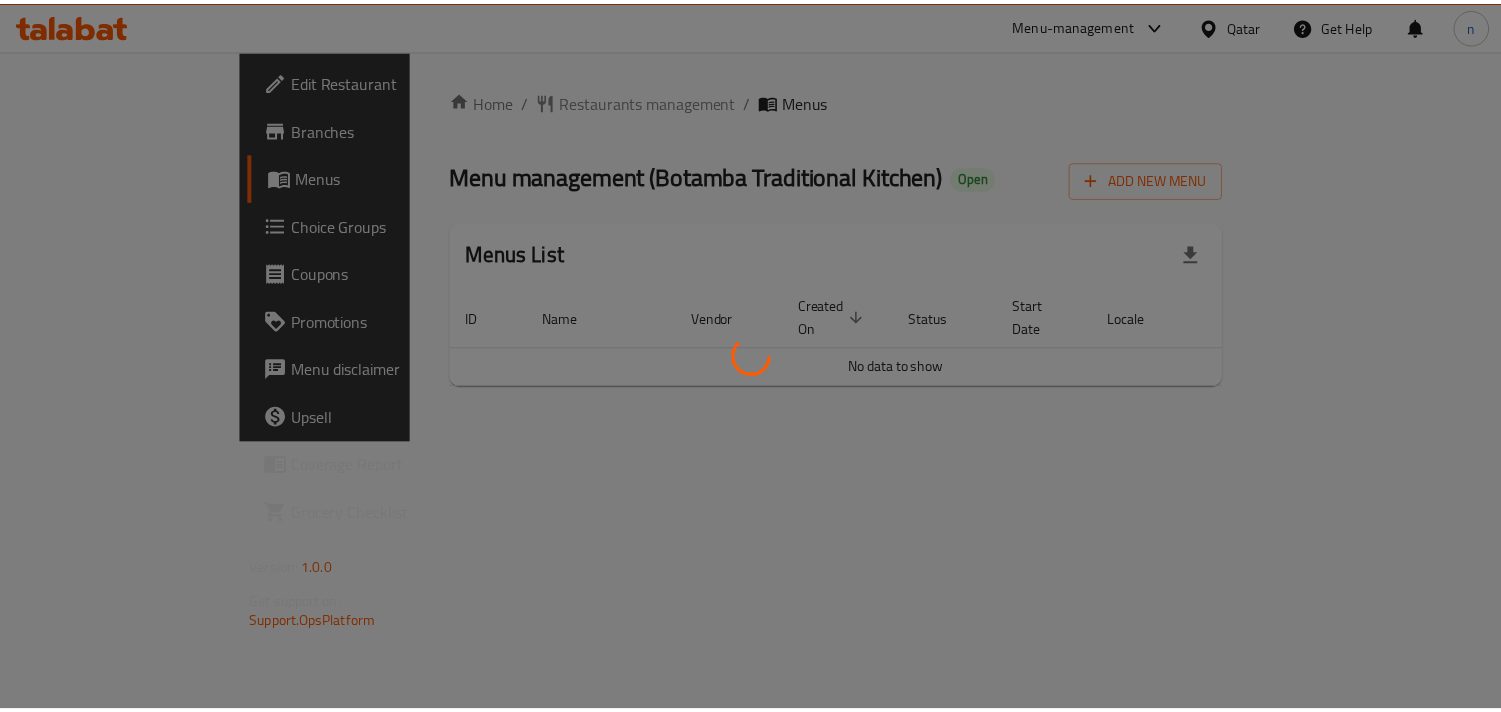 scroll, scrollTop: 0, scrollLeft: 0, axis: both 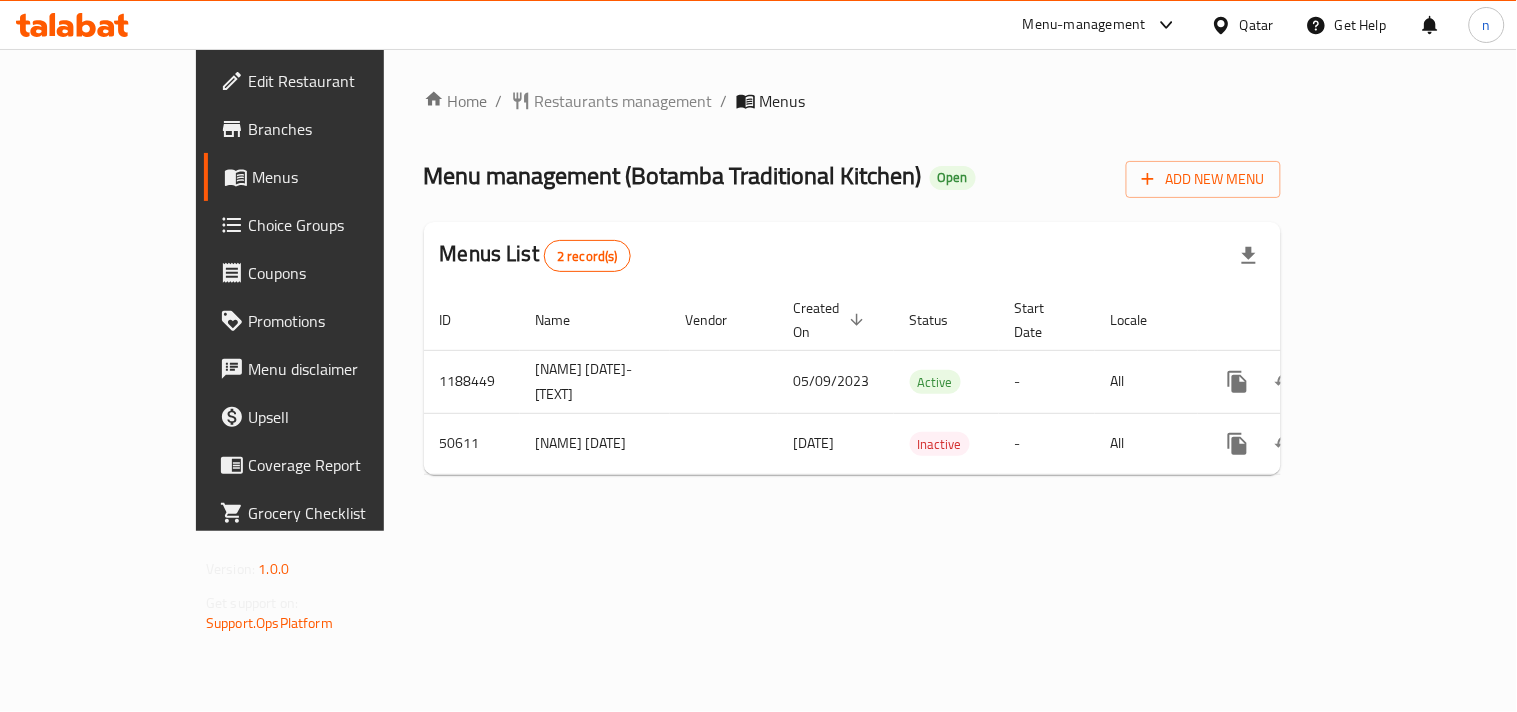 click 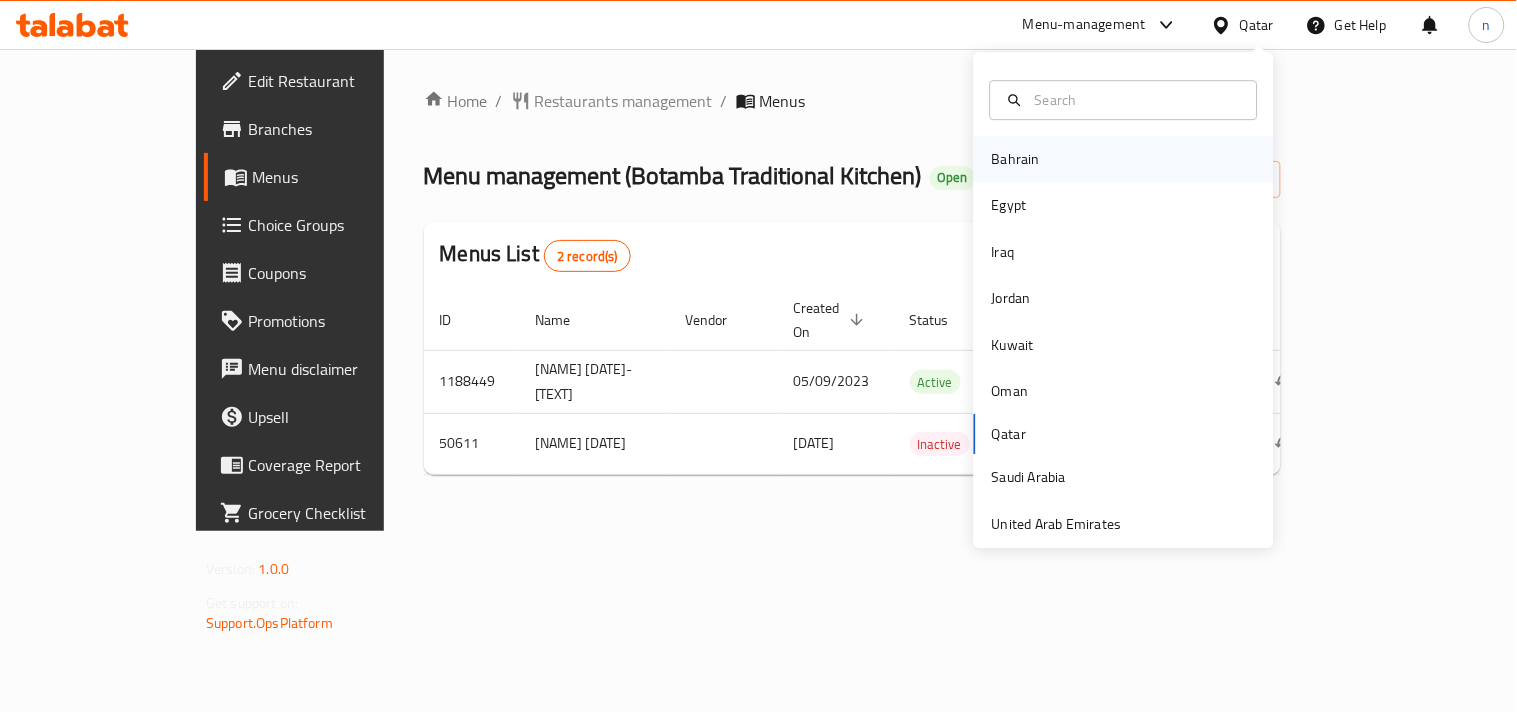 click on "Bahrain" at bounding box center [1016, 159] 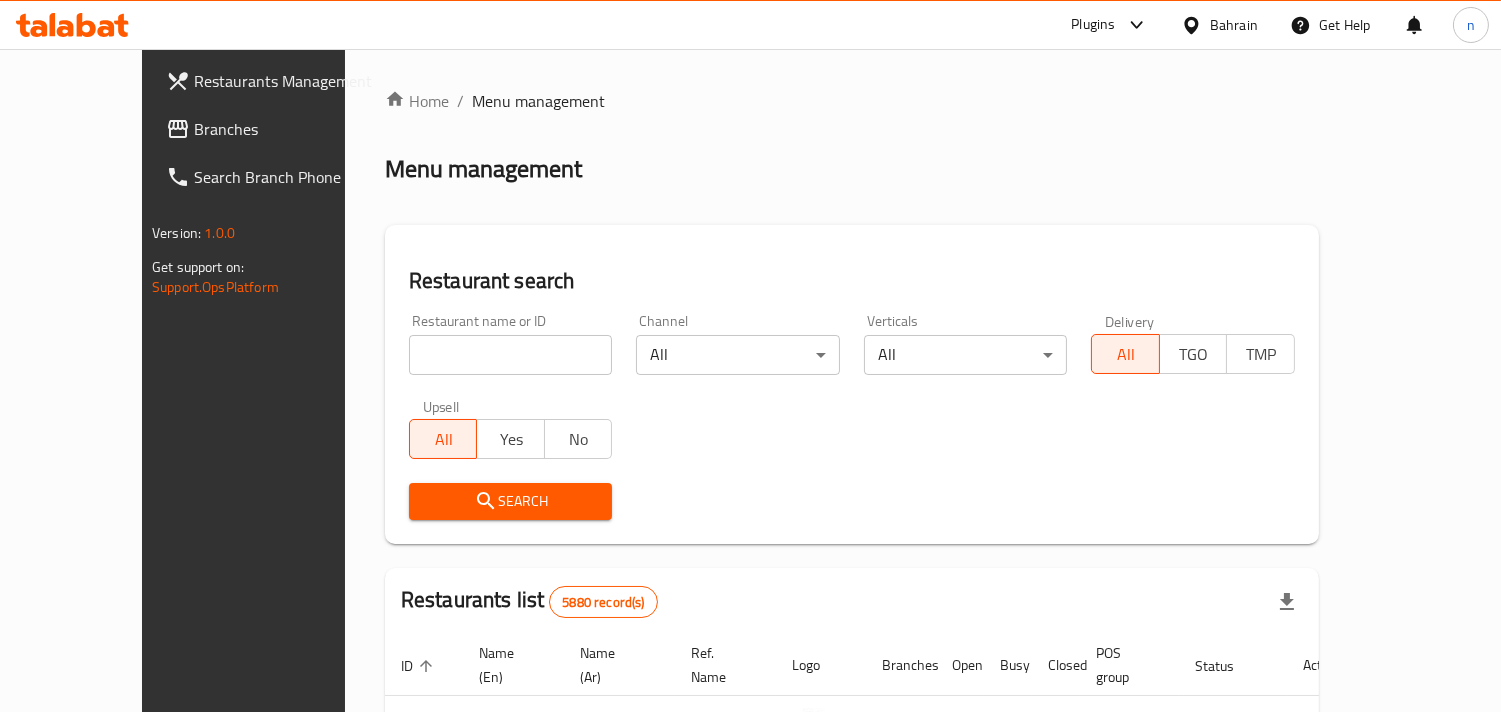 click at bounding box center (180, 81) 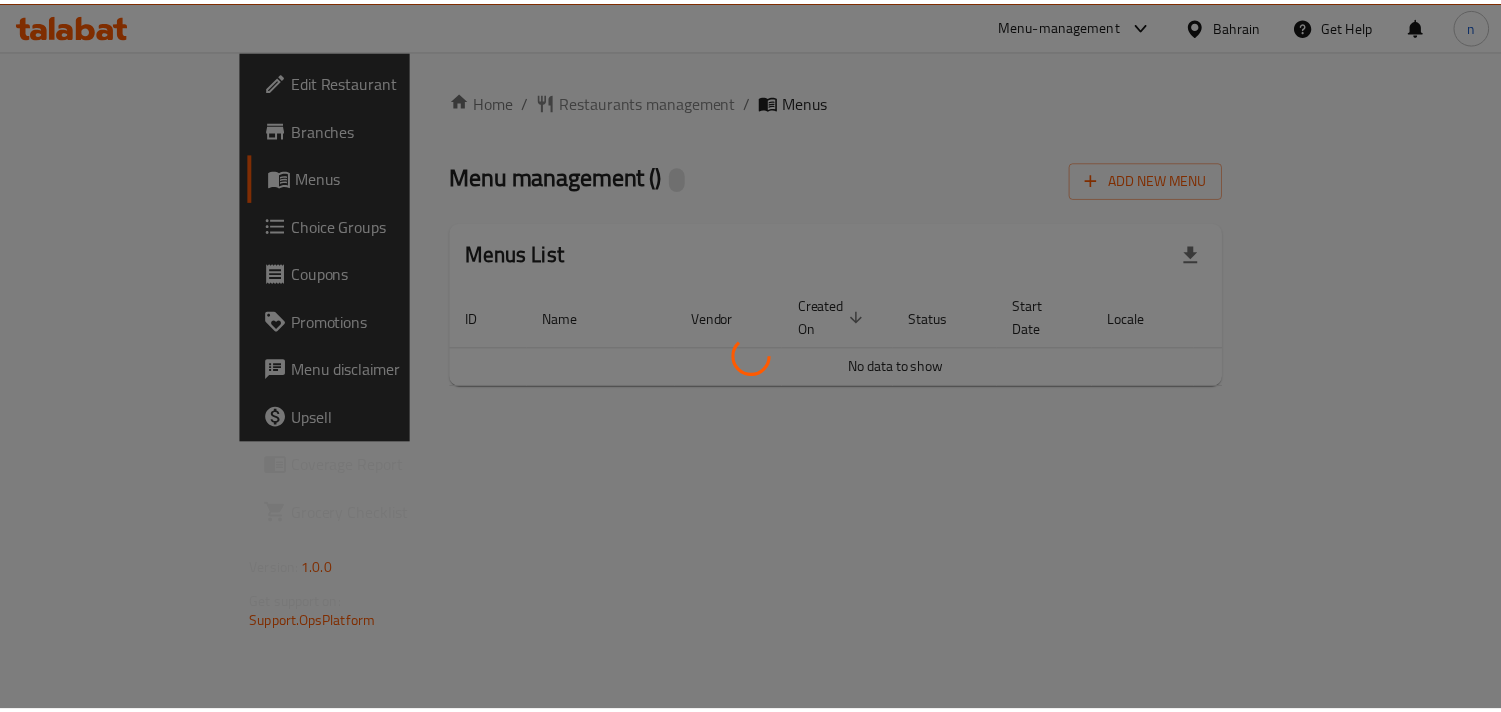 scroll, scrollTop: 0, scrollLeft: 0, axis: both 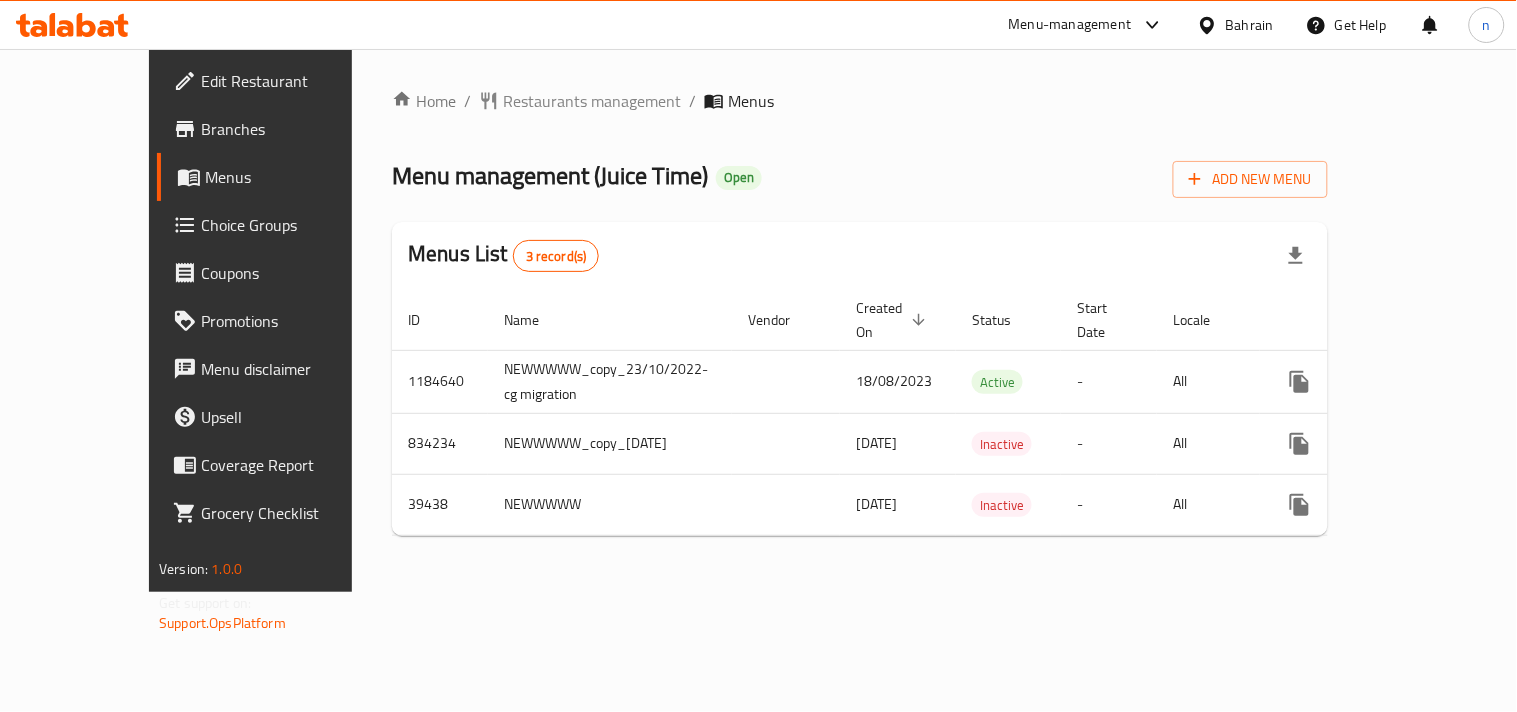 click 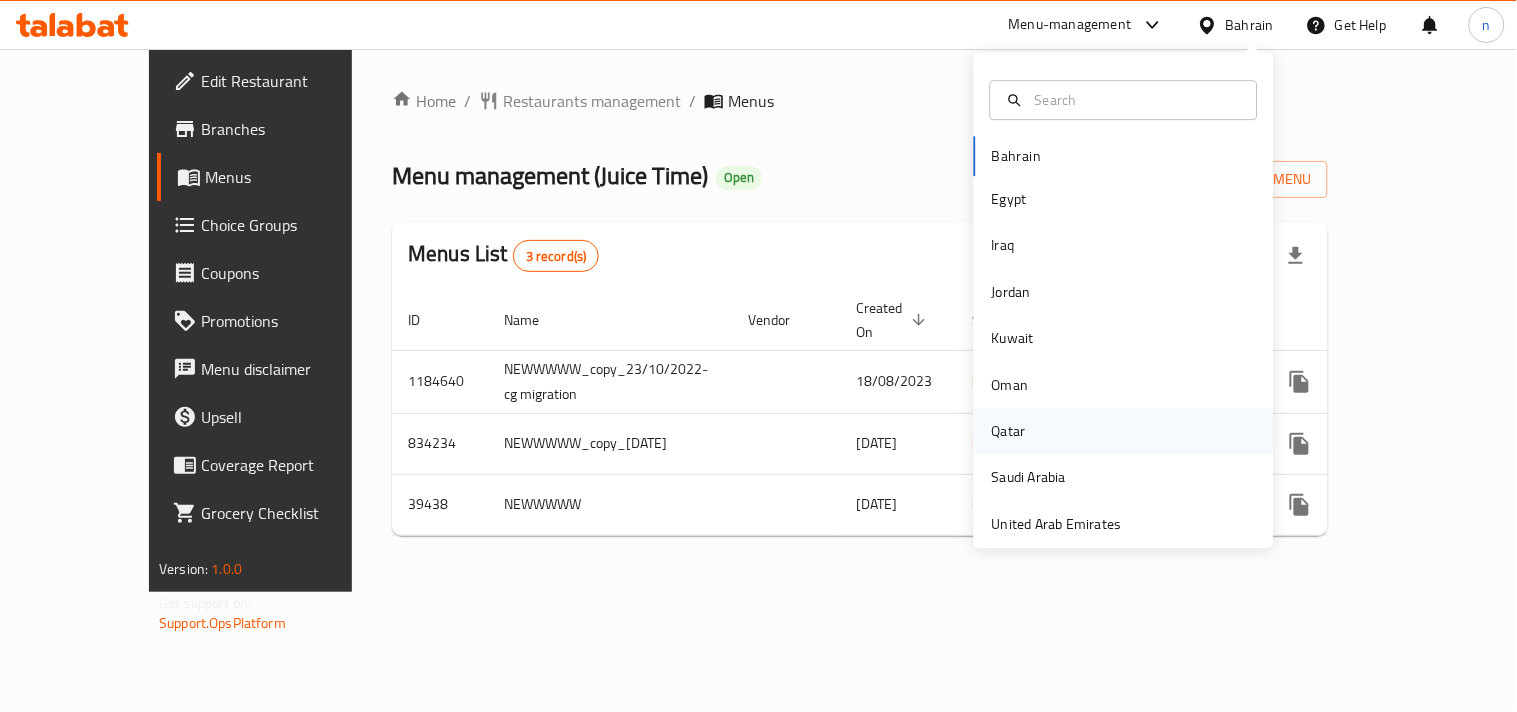 click on "Qatar" at bounding box center (1009, 431) 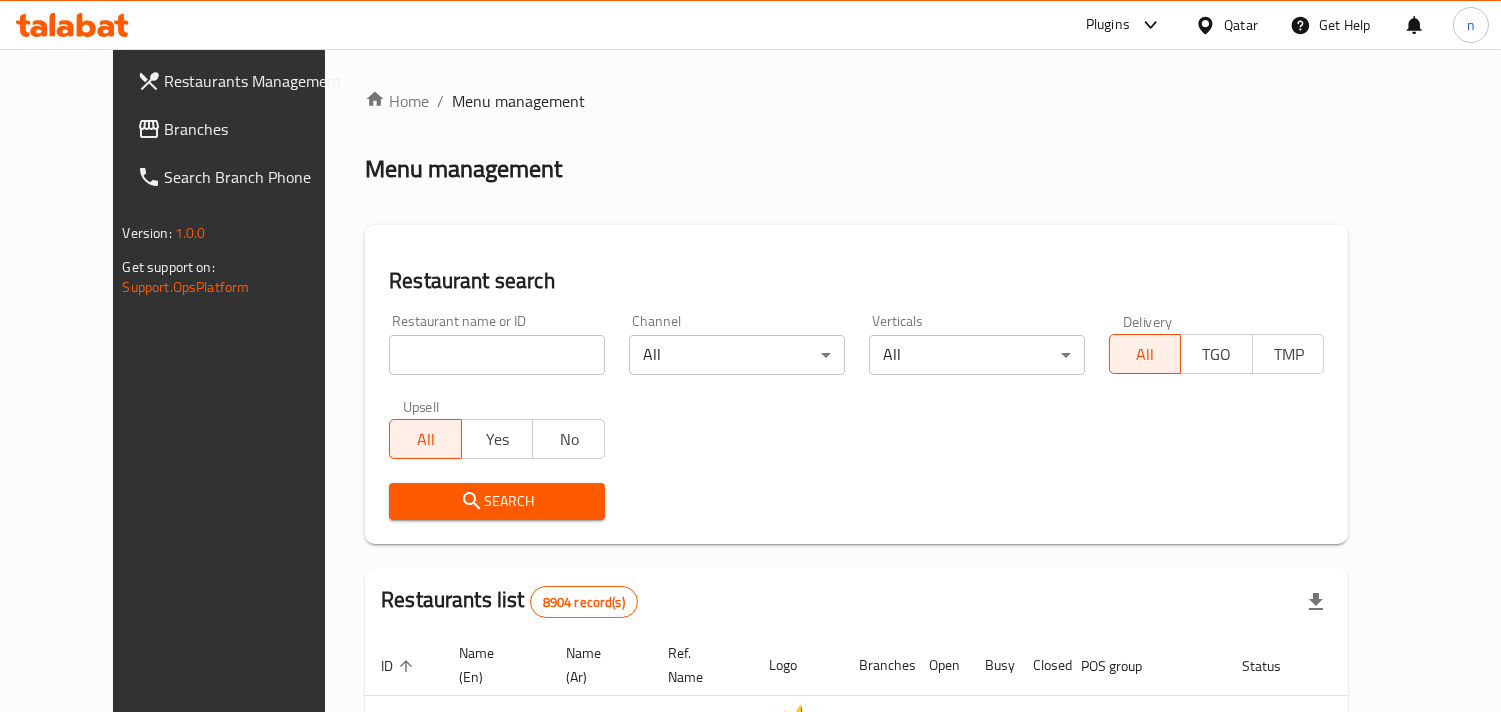 click on "Branches" at bounding box center [256, 129] 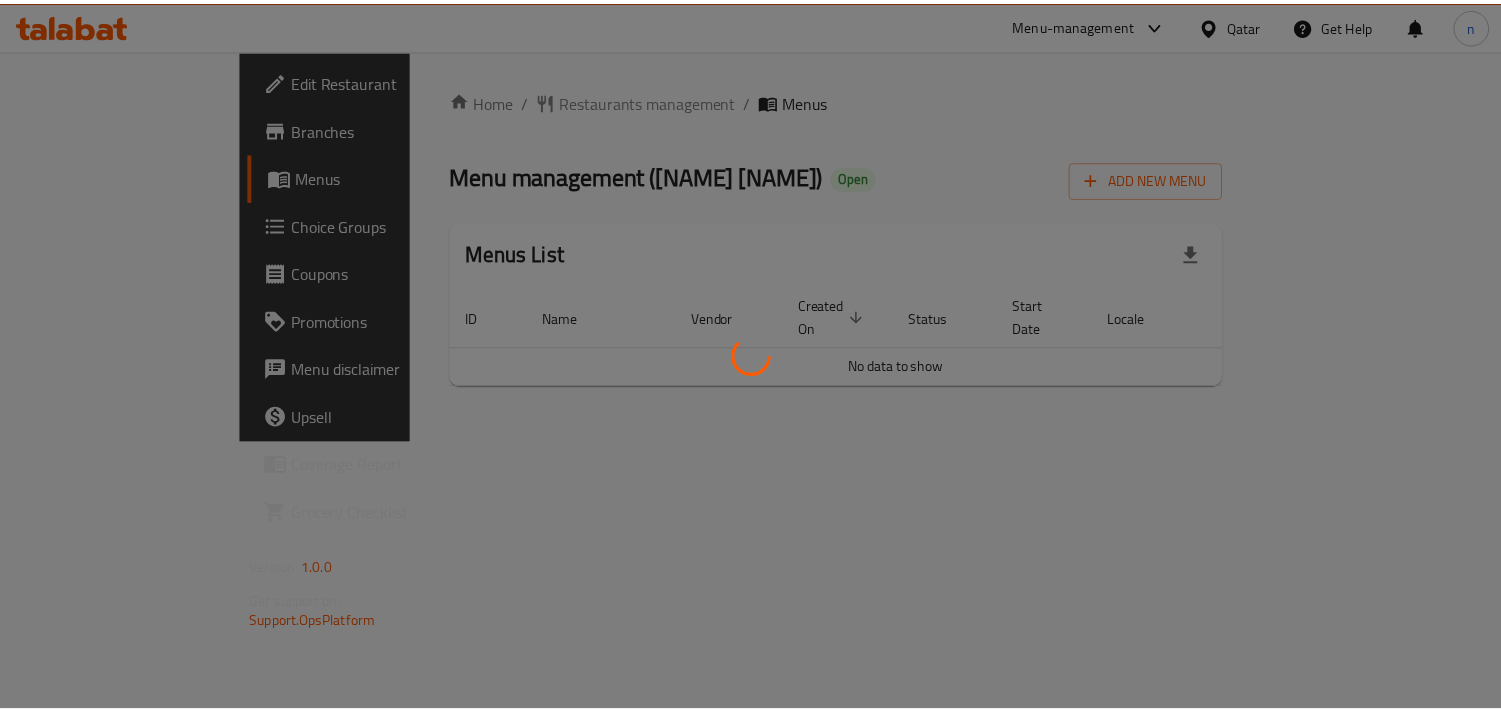 scroll, scrollTop: 0, scrollLeft: 0, axis: both 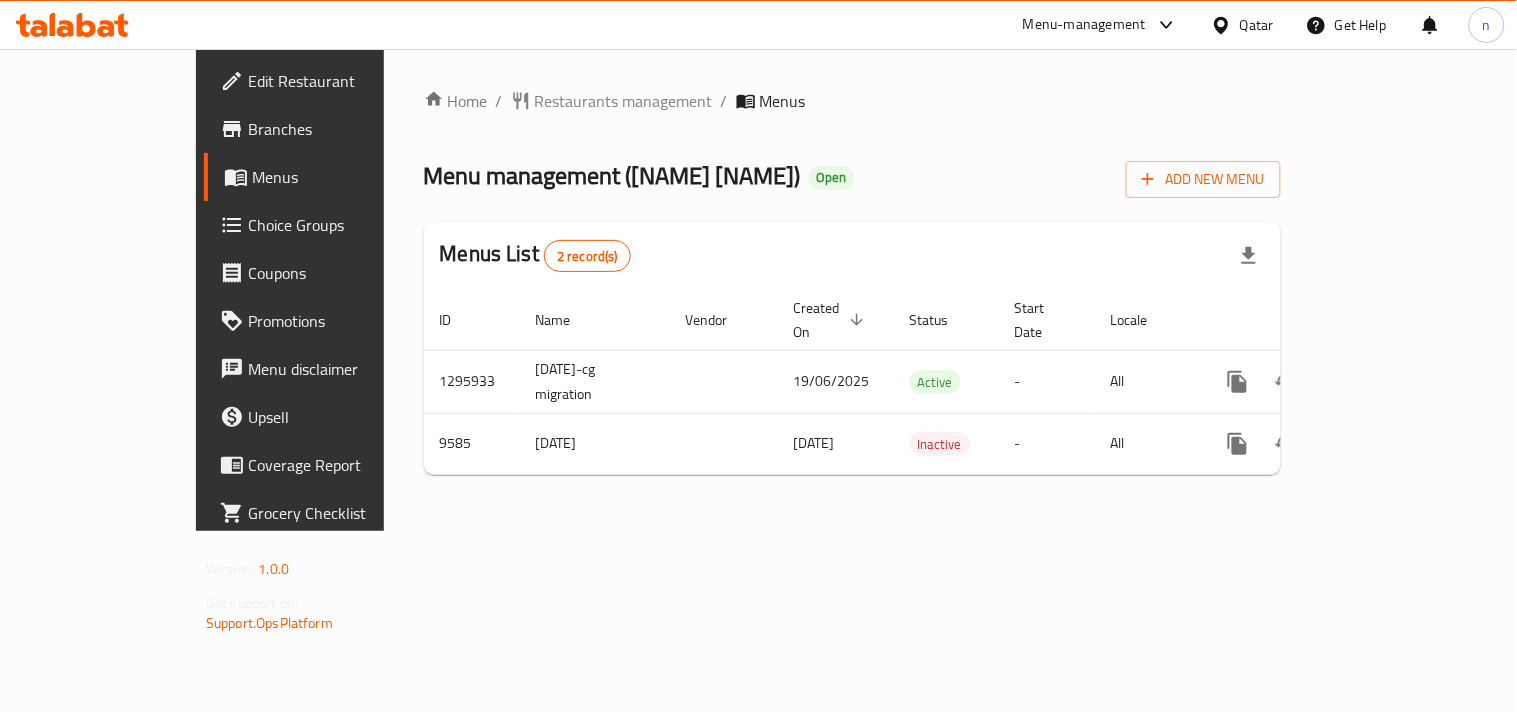 click 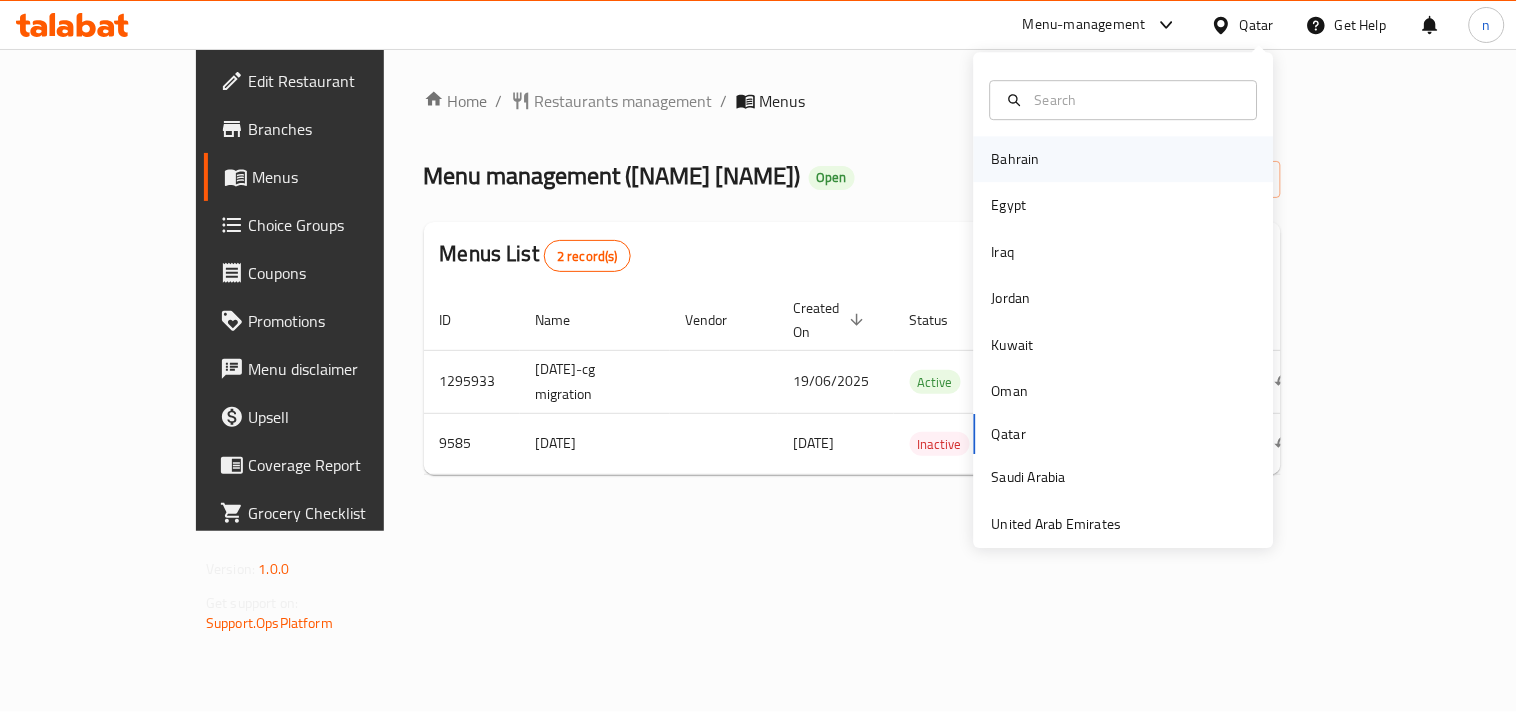 click on "Bahrain" at bounding box center [1016, 159] 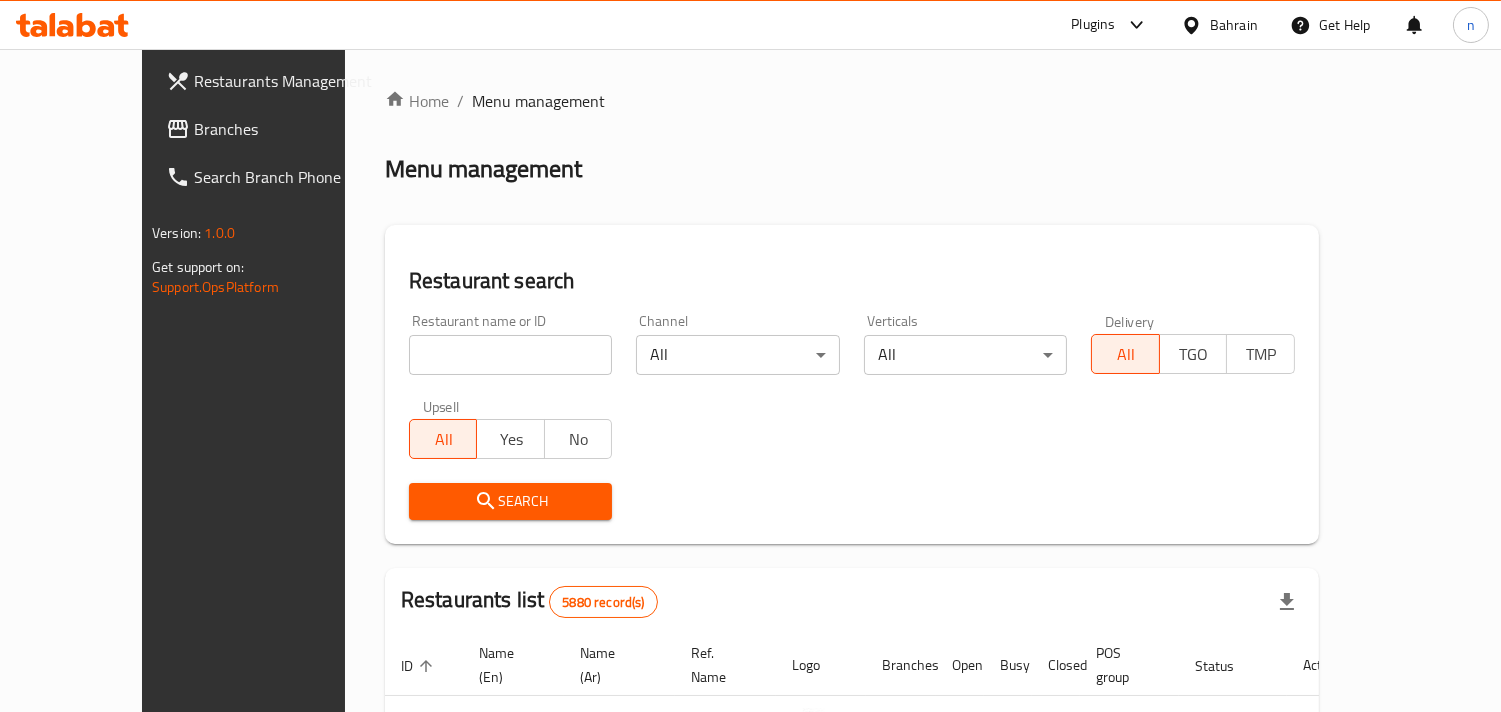 click on "Branches" at bounding box center [285, 129] 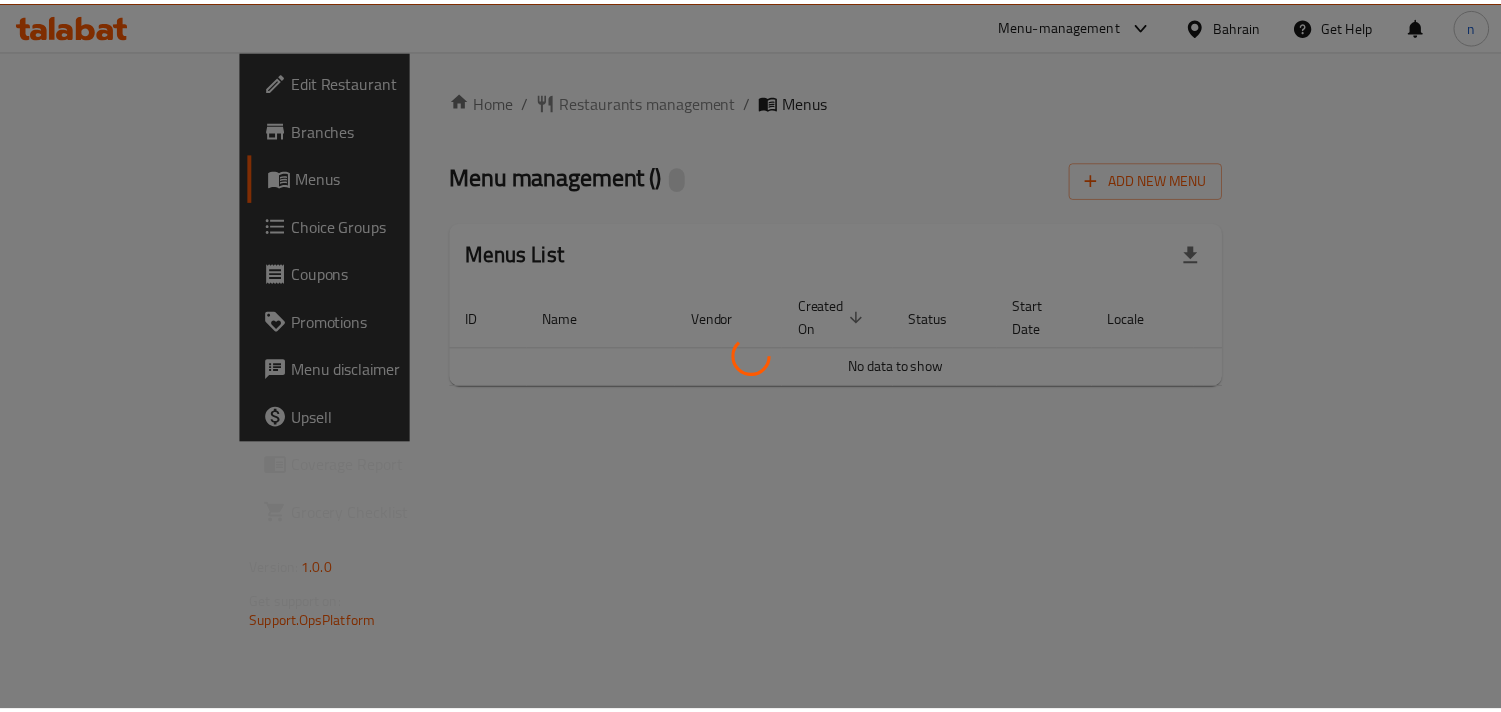 scroll, scrollTop: 0, scrollLeft: 0, axis: both 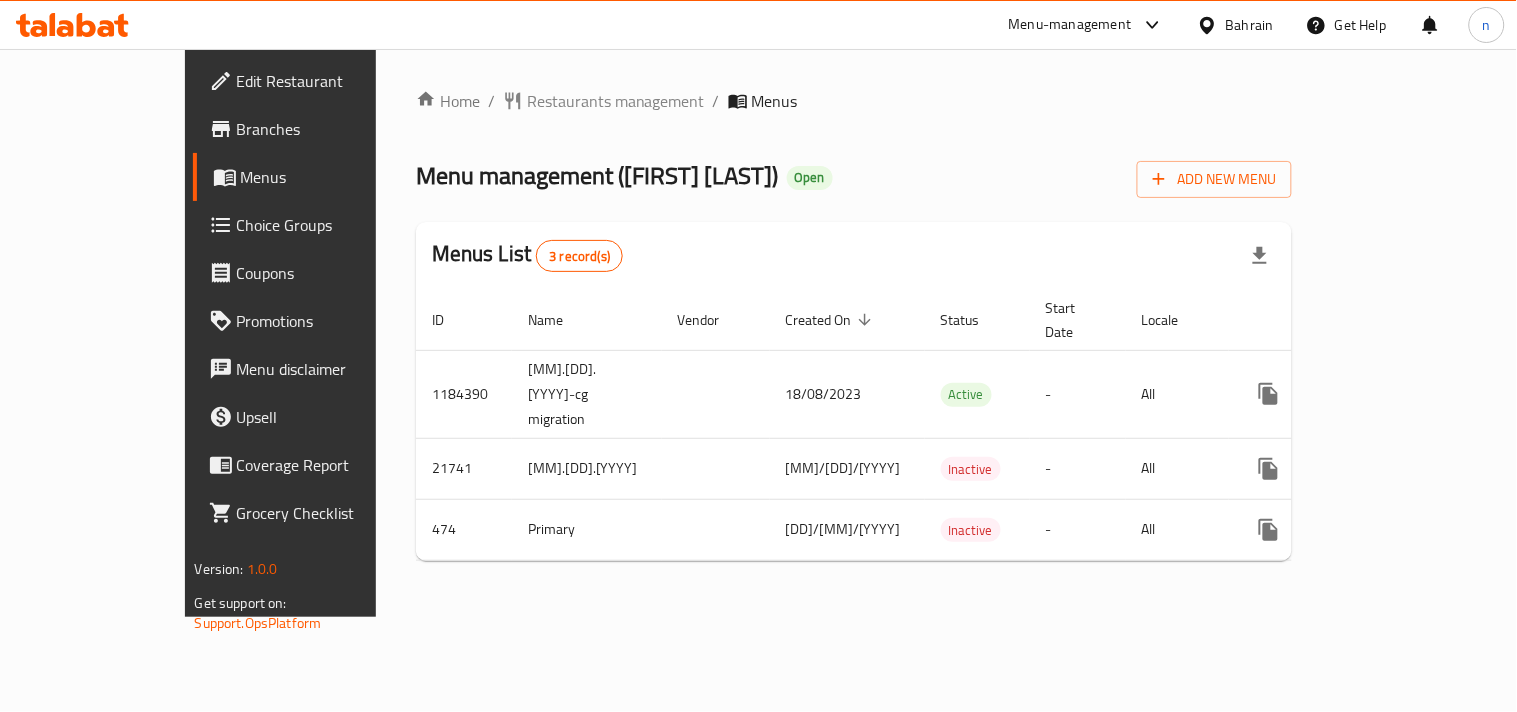 click 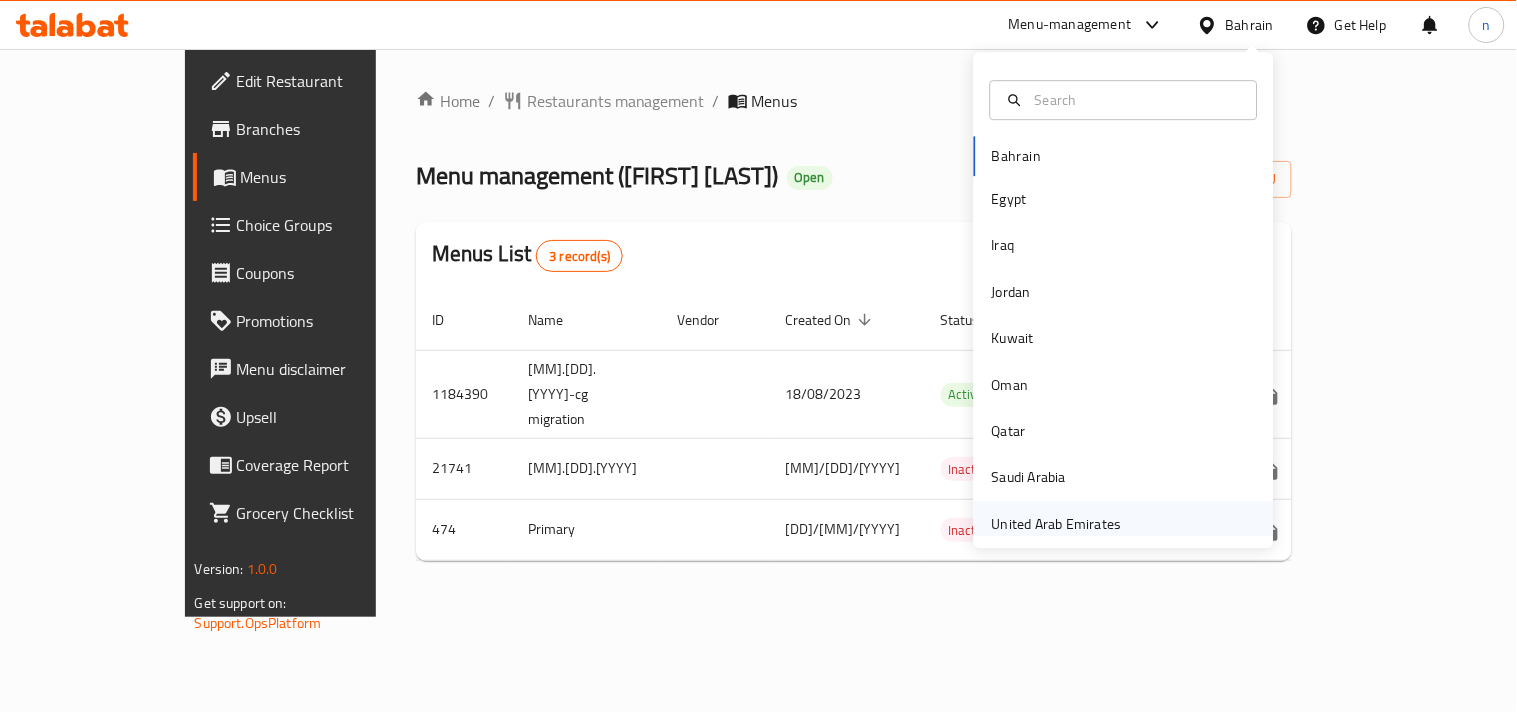 click on "United Arab Emirates" at bounding box center [1057, 524] 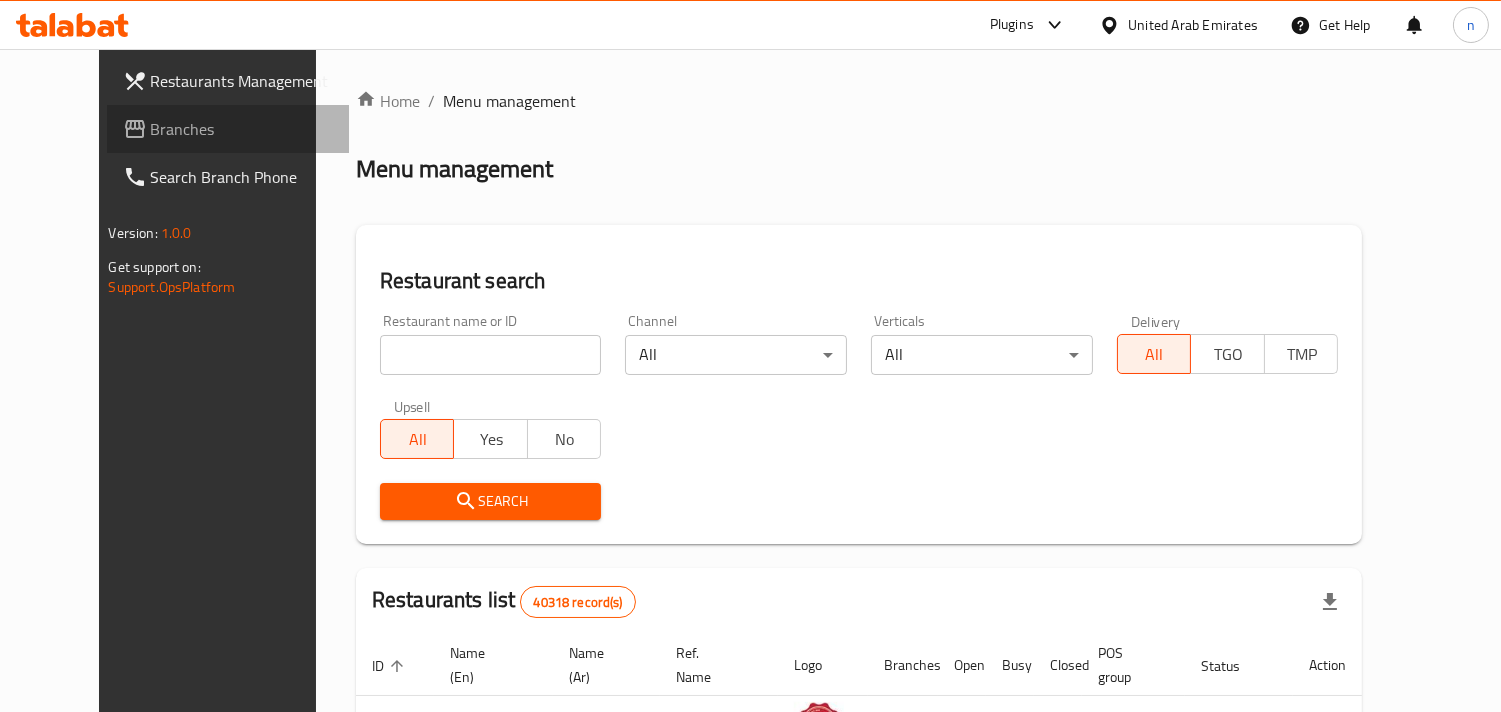 click on "Branches" at bounding box center (242, 129) 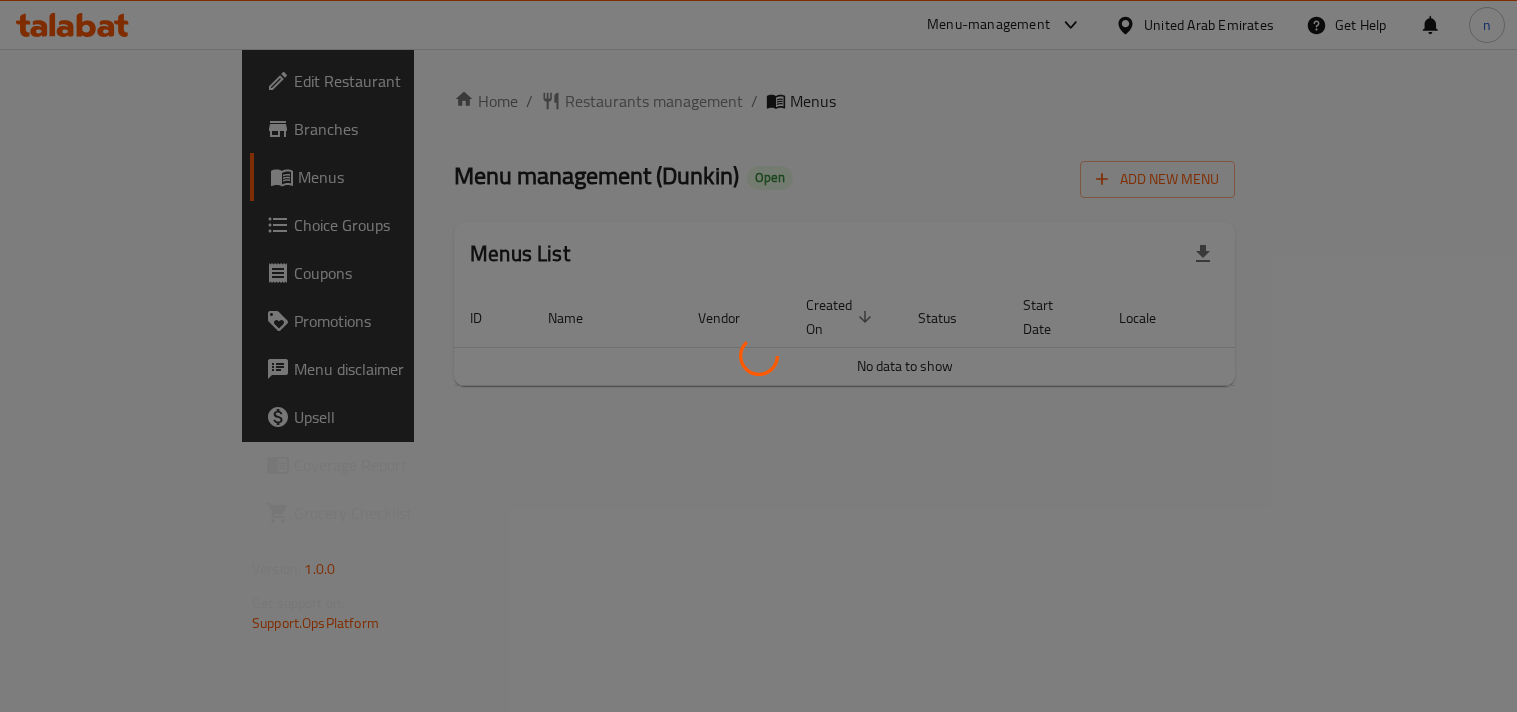 scroll, scrollTop: 0, scrollLeft: 0, axis: both 